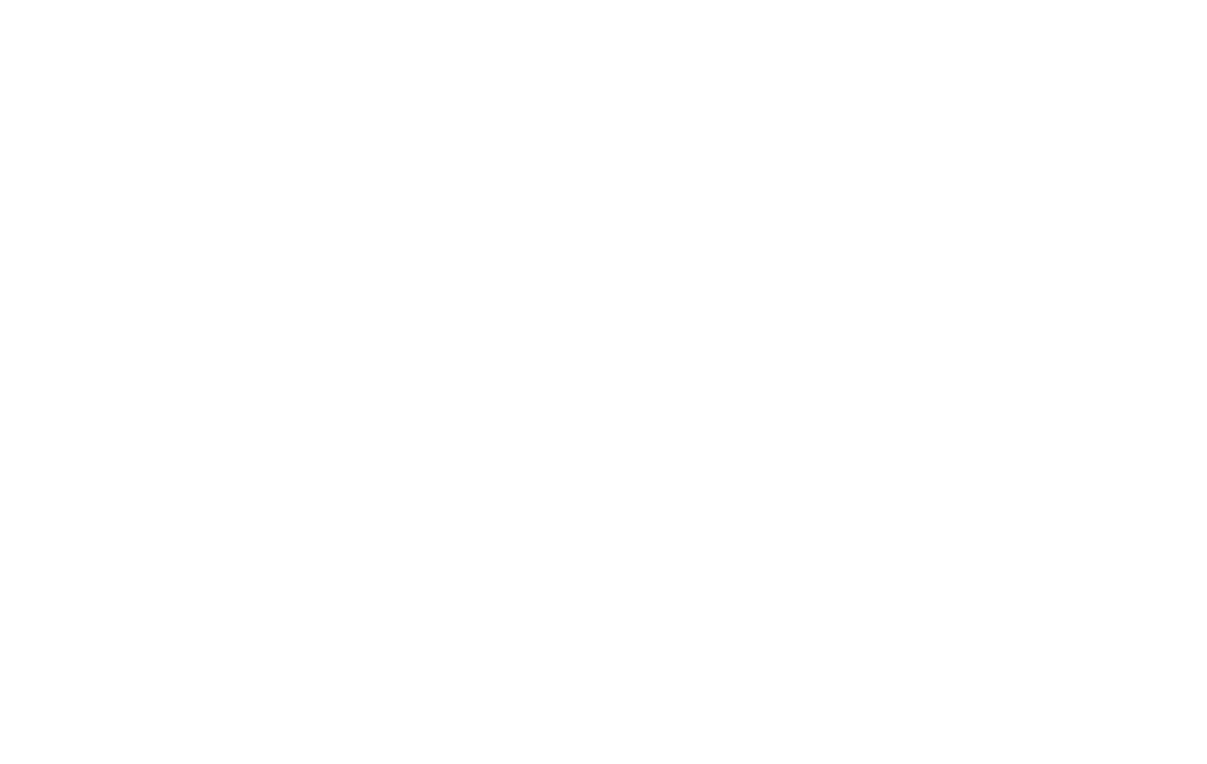 scroll, scrollTop: 0, scrollLeft: 0, axis: both 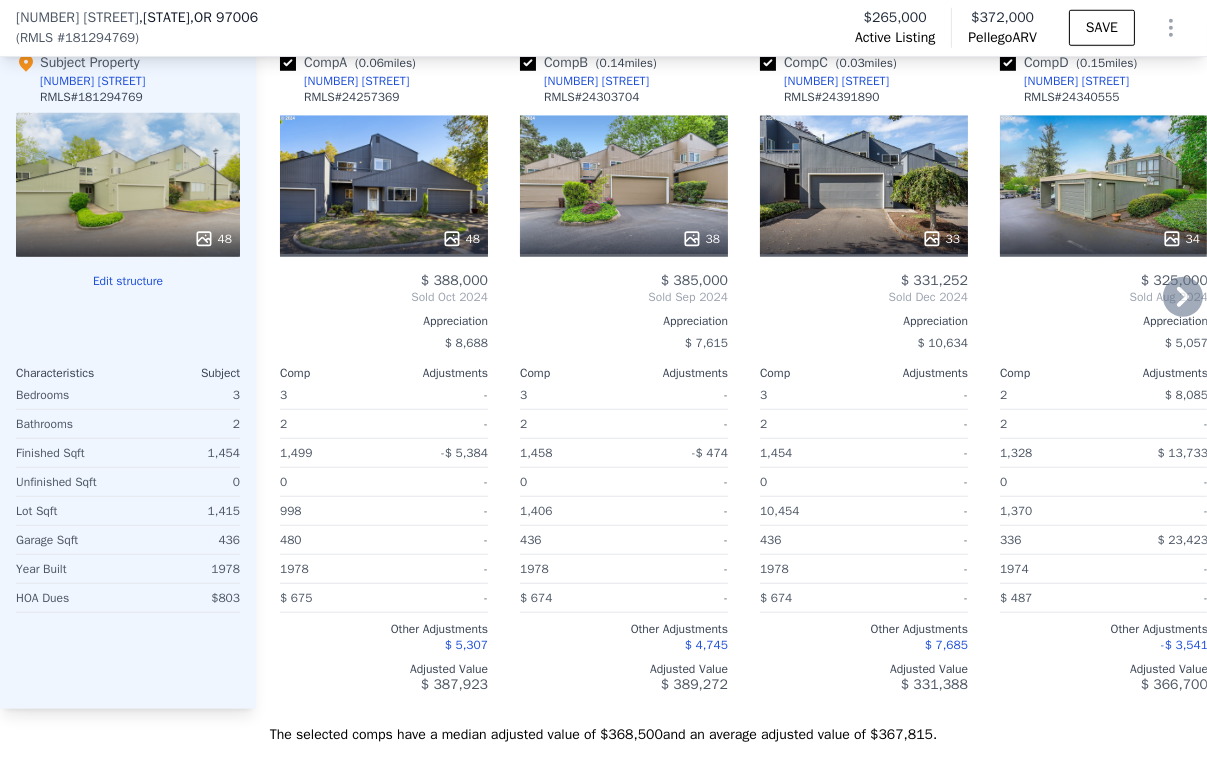 click 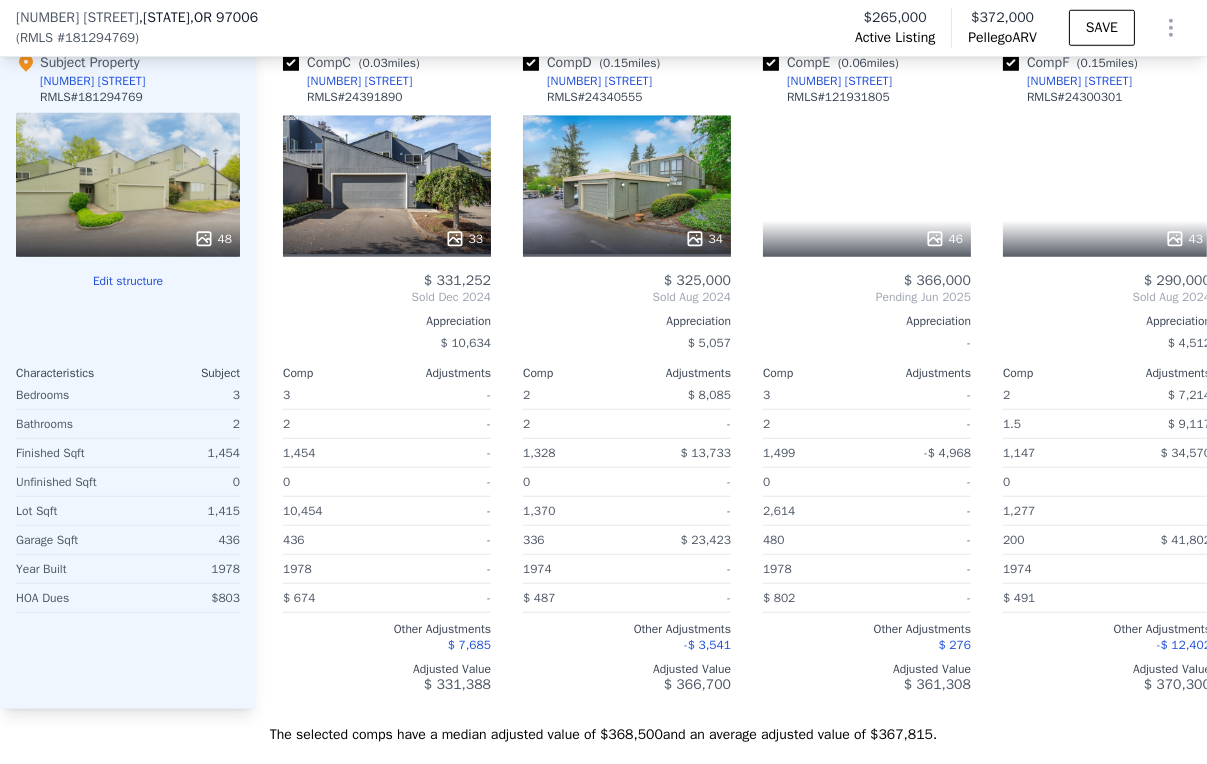 scroll, scrollTop: 0, scrollLeft: 480, axis: horizontal 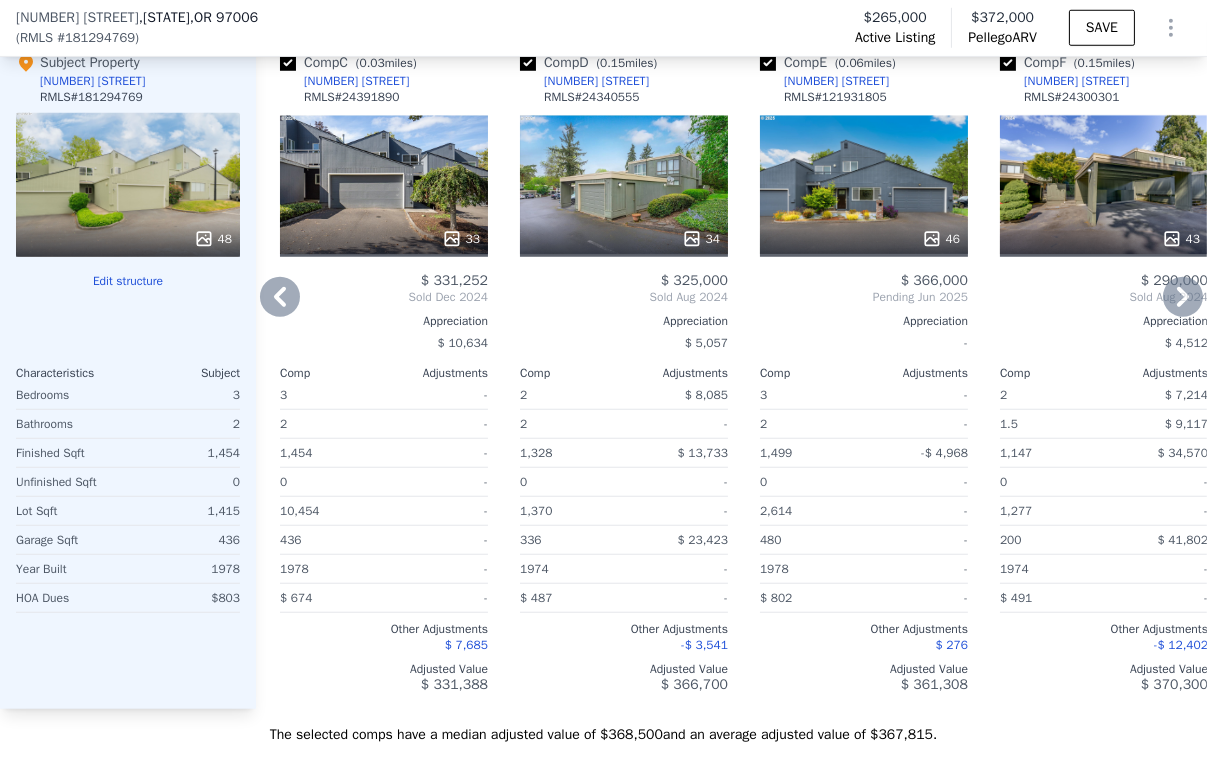 click 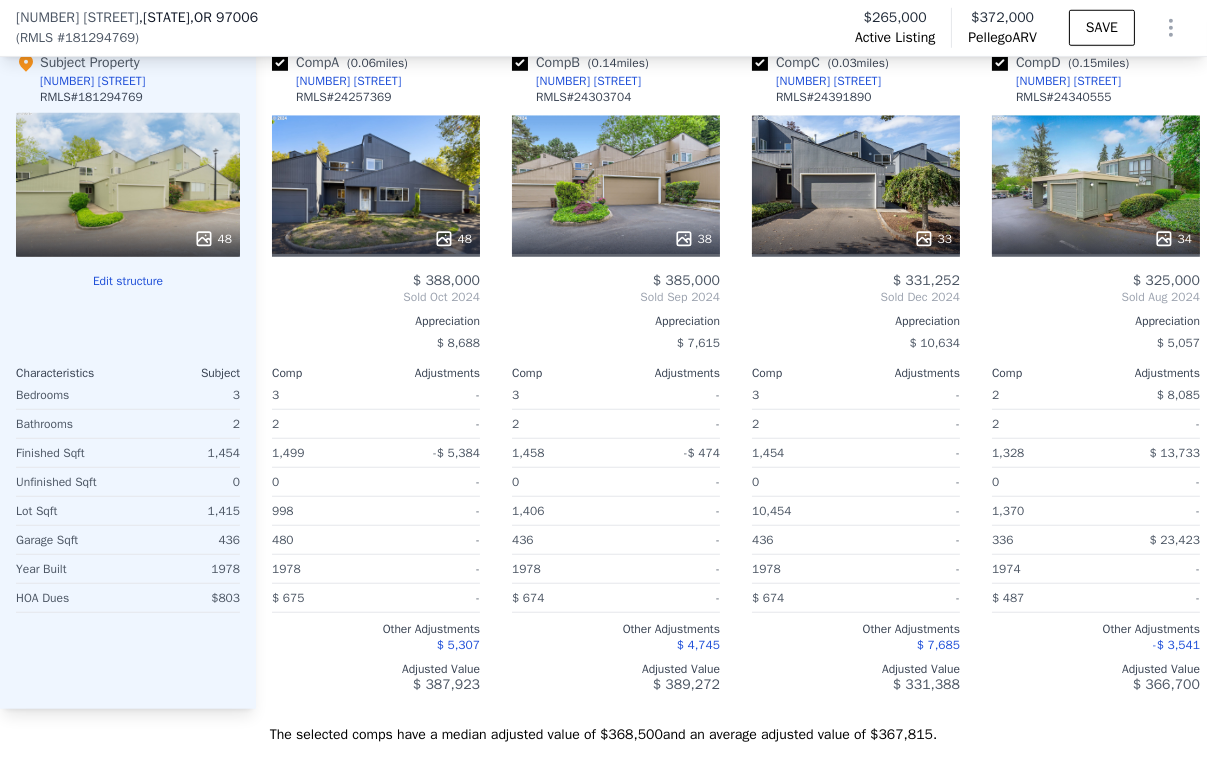 scroll, scrollTop: 0, scrollLeft: 0, axis: both 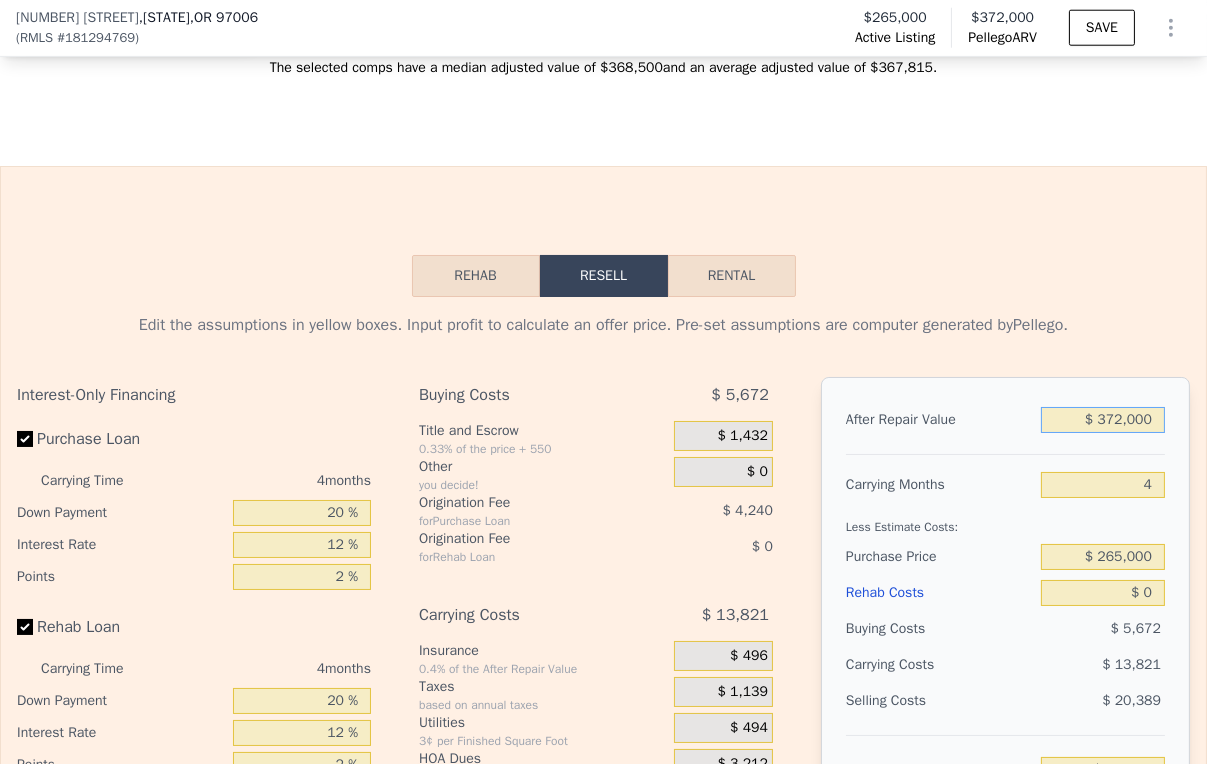 click on "$ 372,000" at bounding box center (1103, 420) 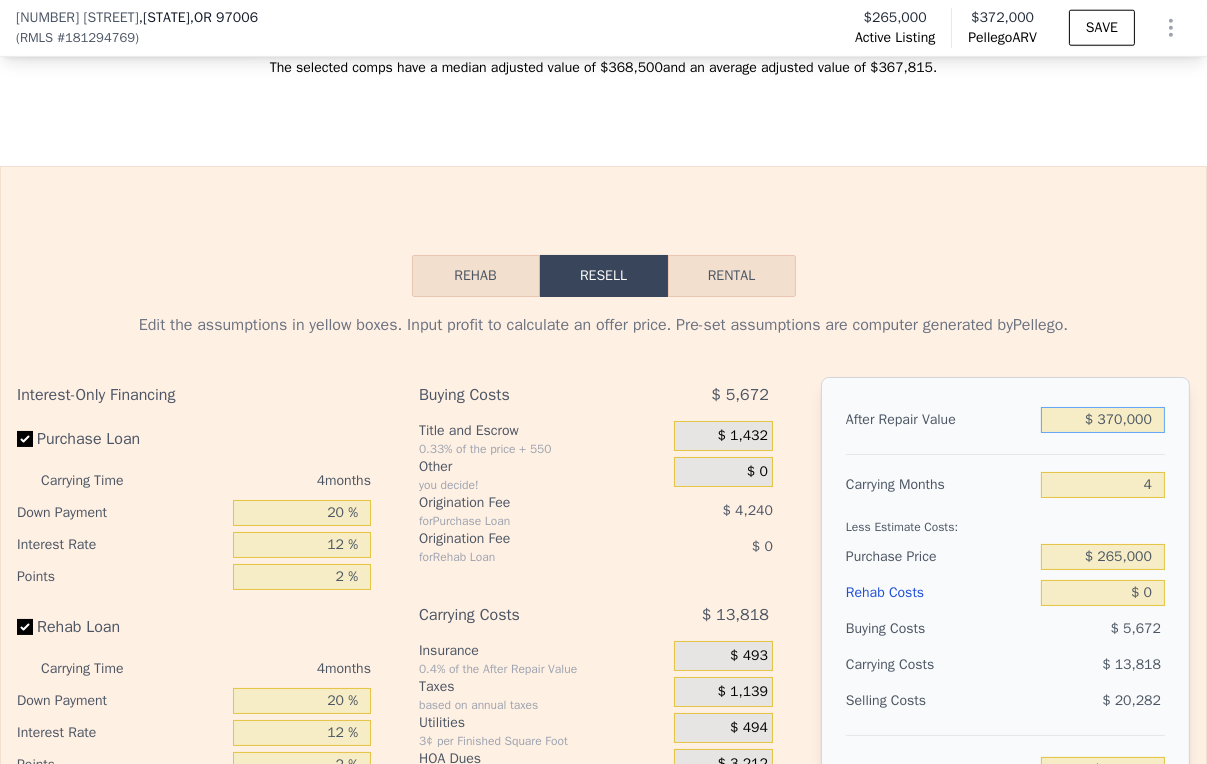 type on "$ 65,228" 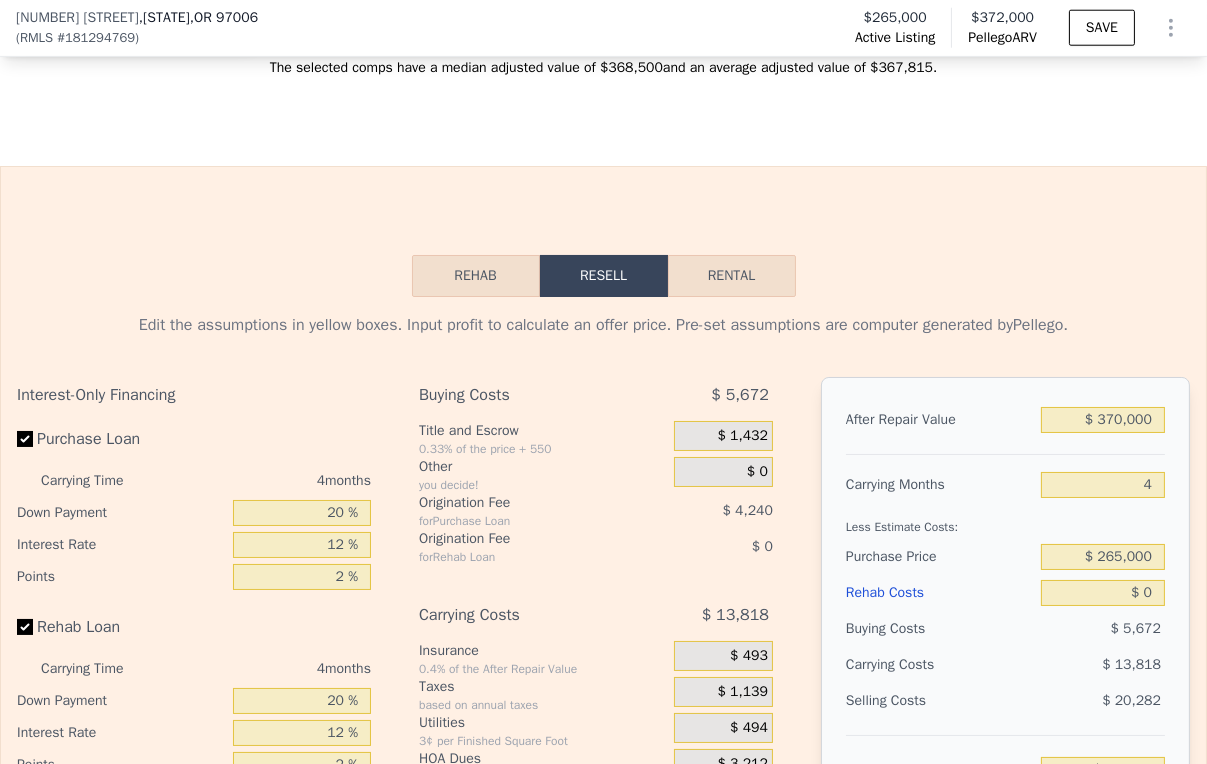 click on "$ 265,000" at bounding box center (1103, 557) 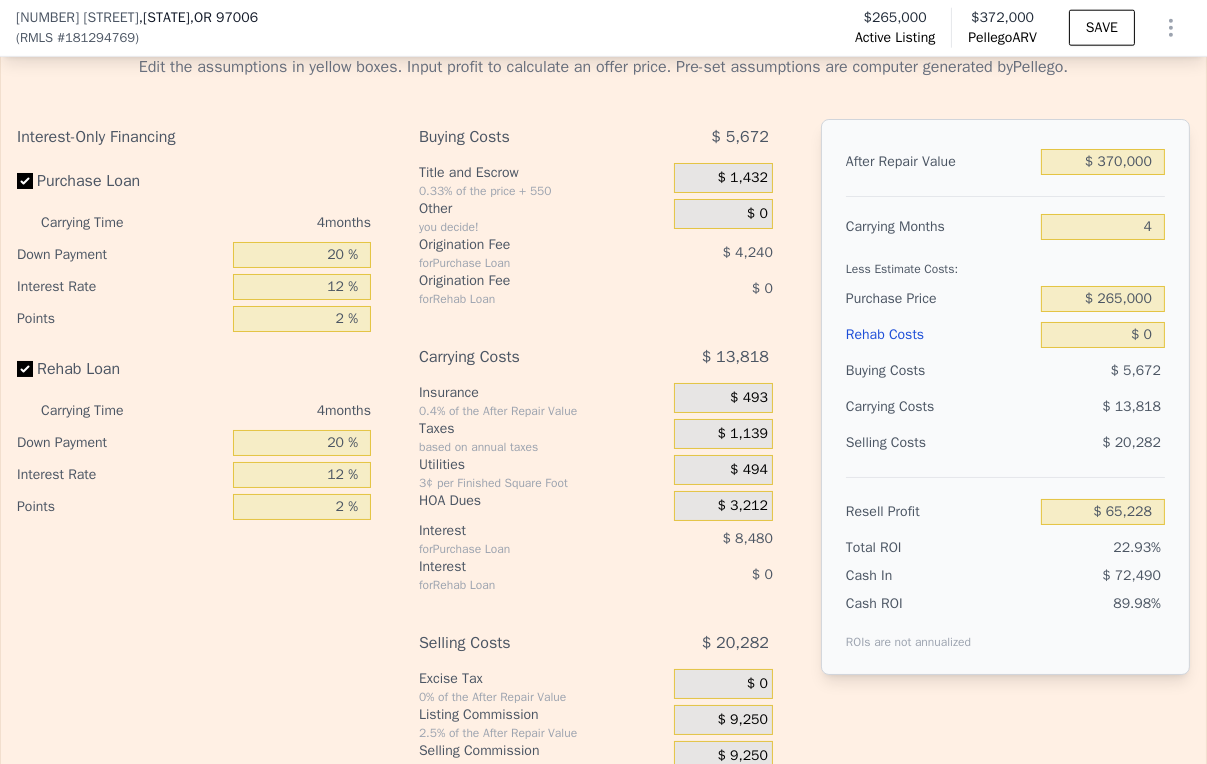 scroll, scrollTop: 3326, scrollLeft: 0, axis: vertical 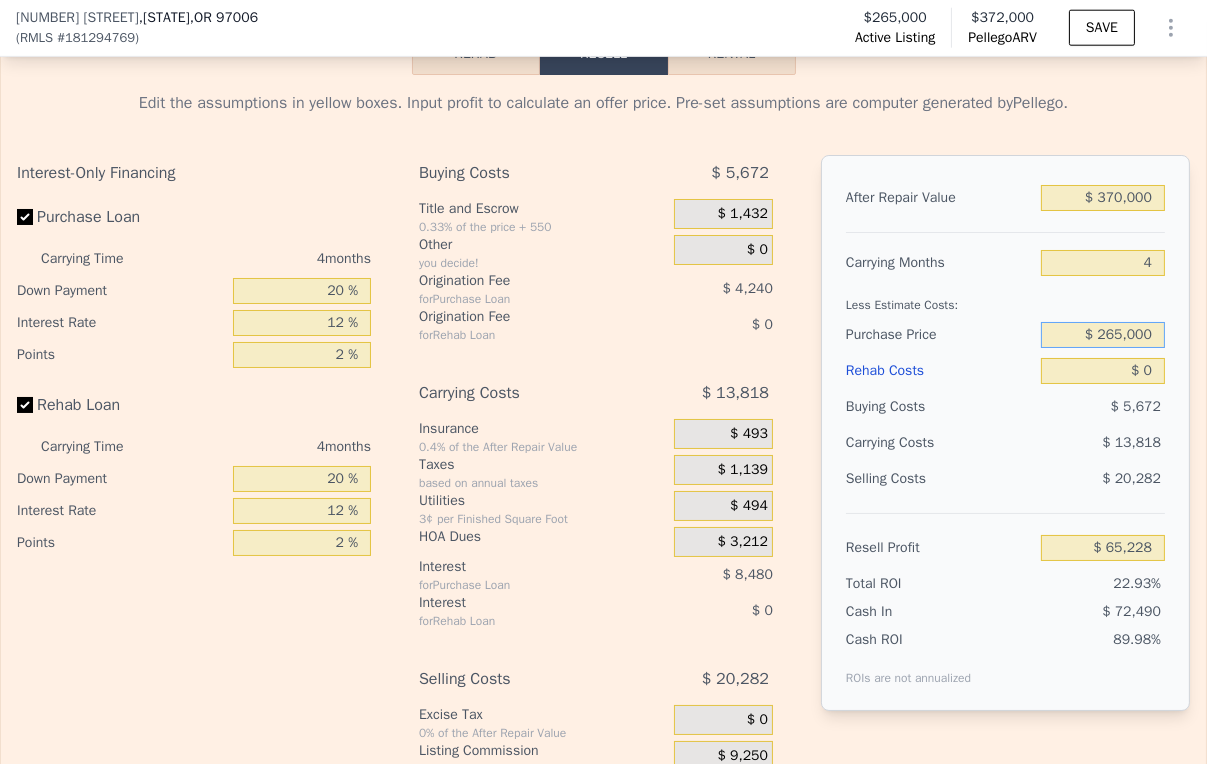 click on "$ 265,000" at bounding box center (1103, 335) 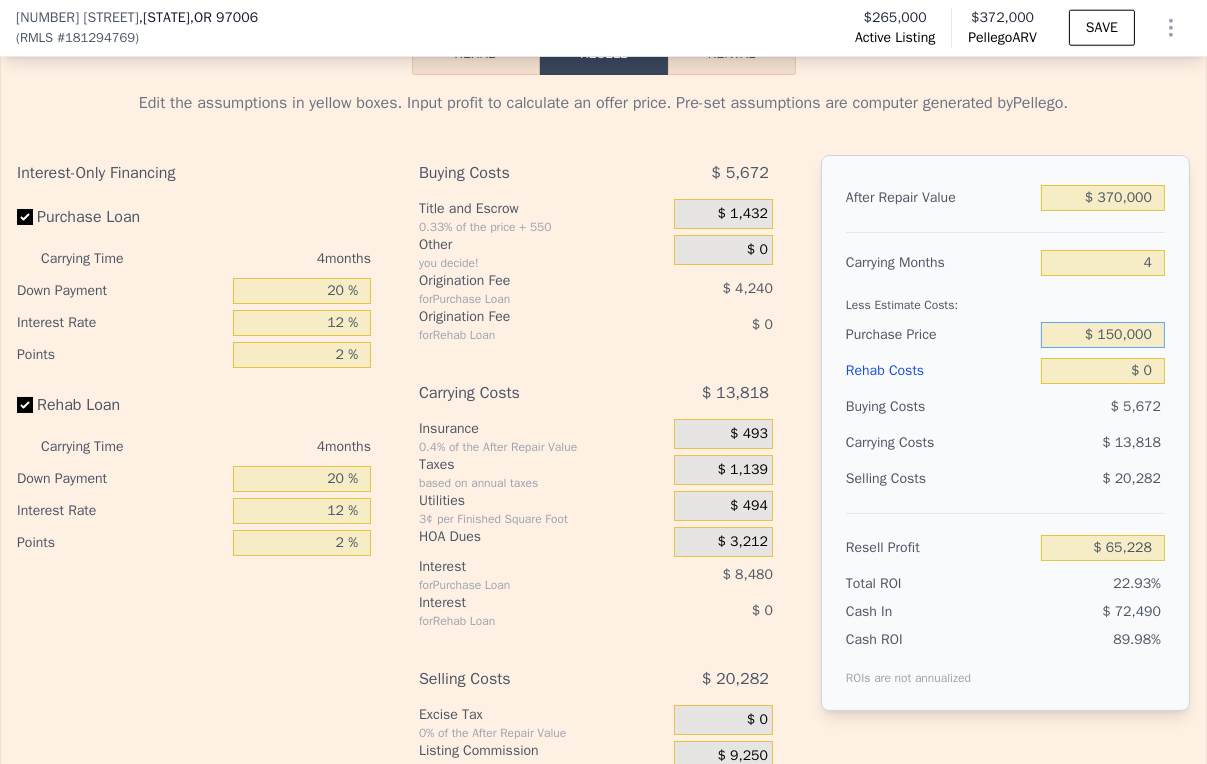 type on "$ 150,000" 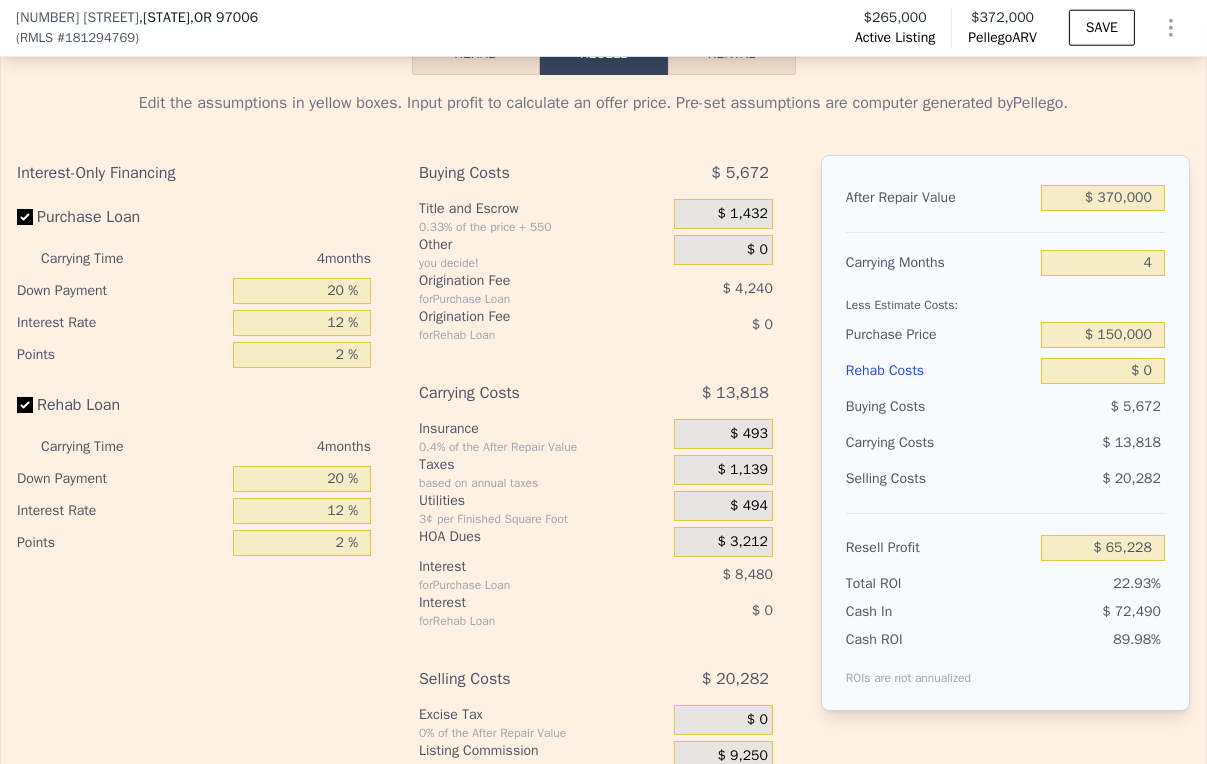click on "$ 13,818" at bounding box center [1067, 443] 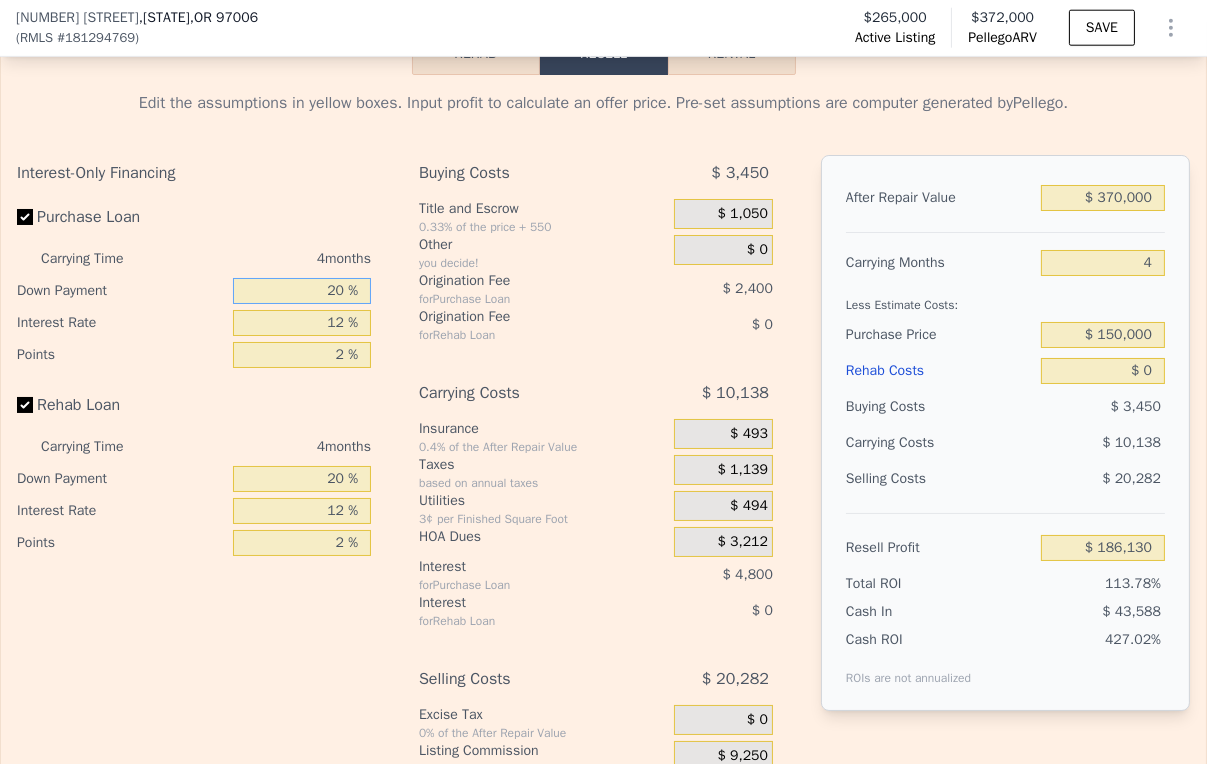 click on "20 %" at bounding box center [302, 291] 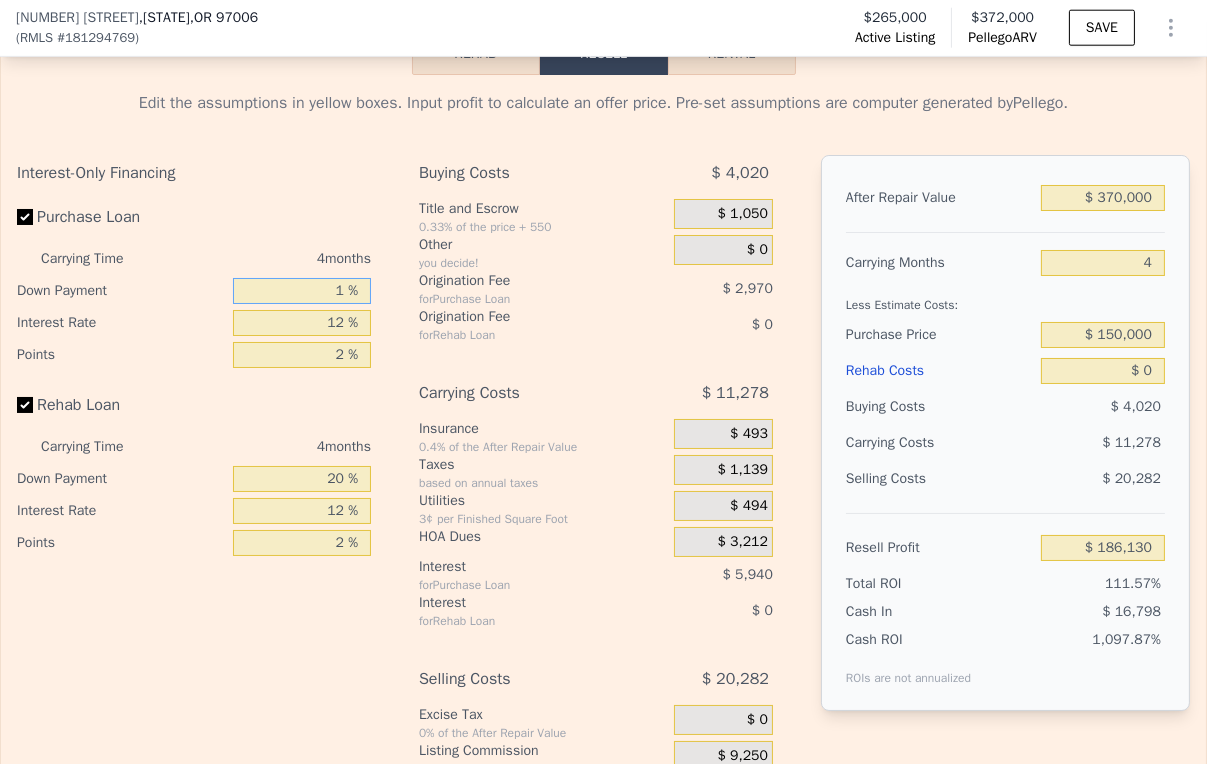 type on "$ 184,420" 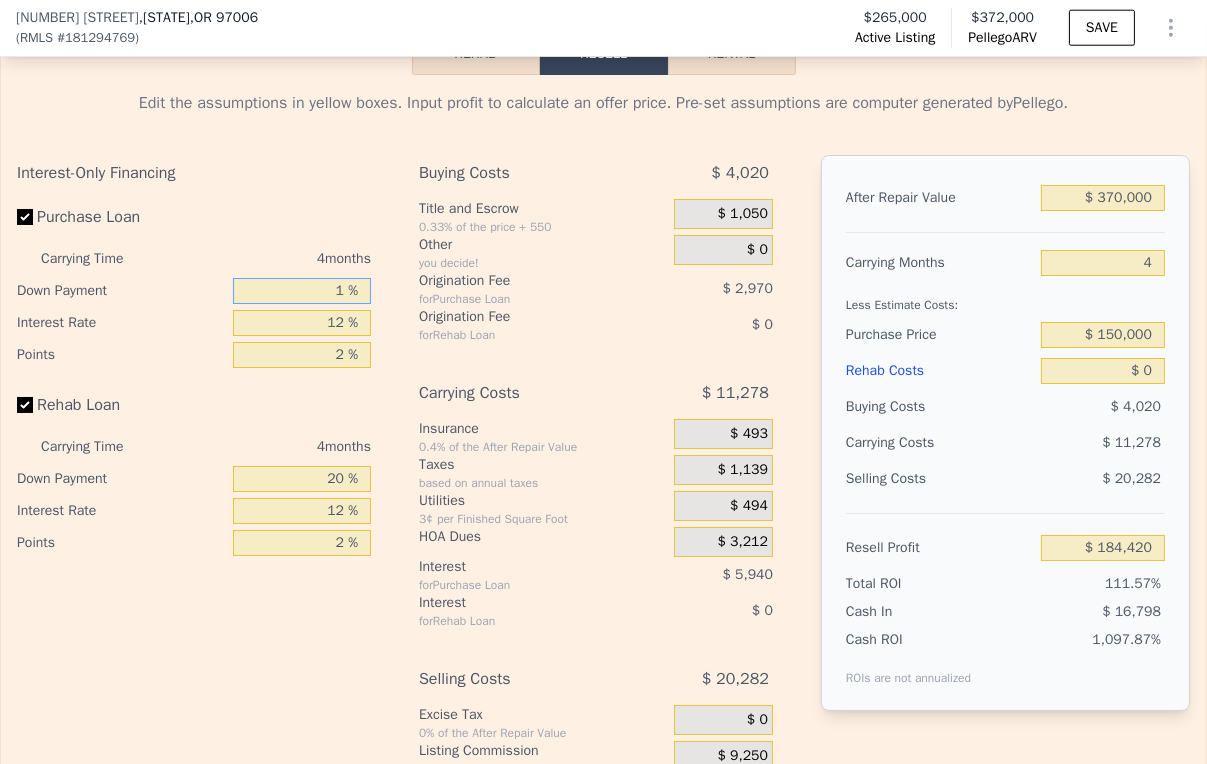 type on "10 %" 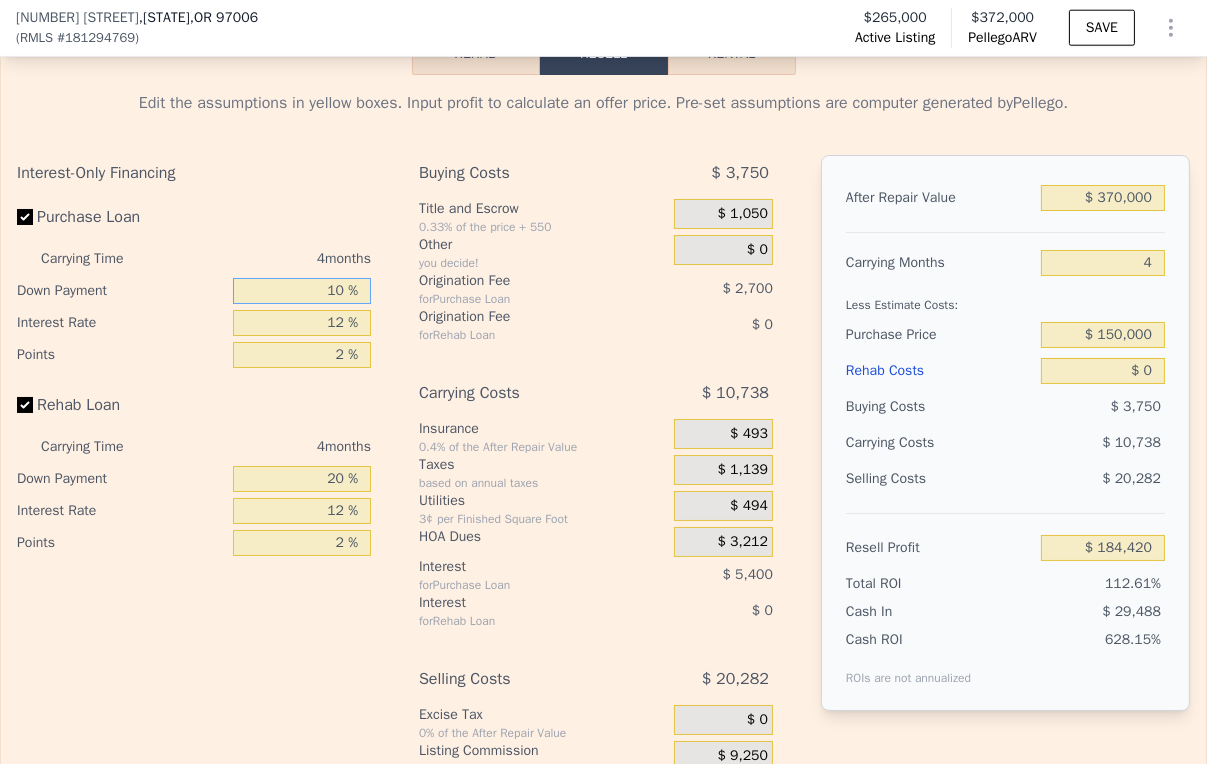 type on "$ 185,230" 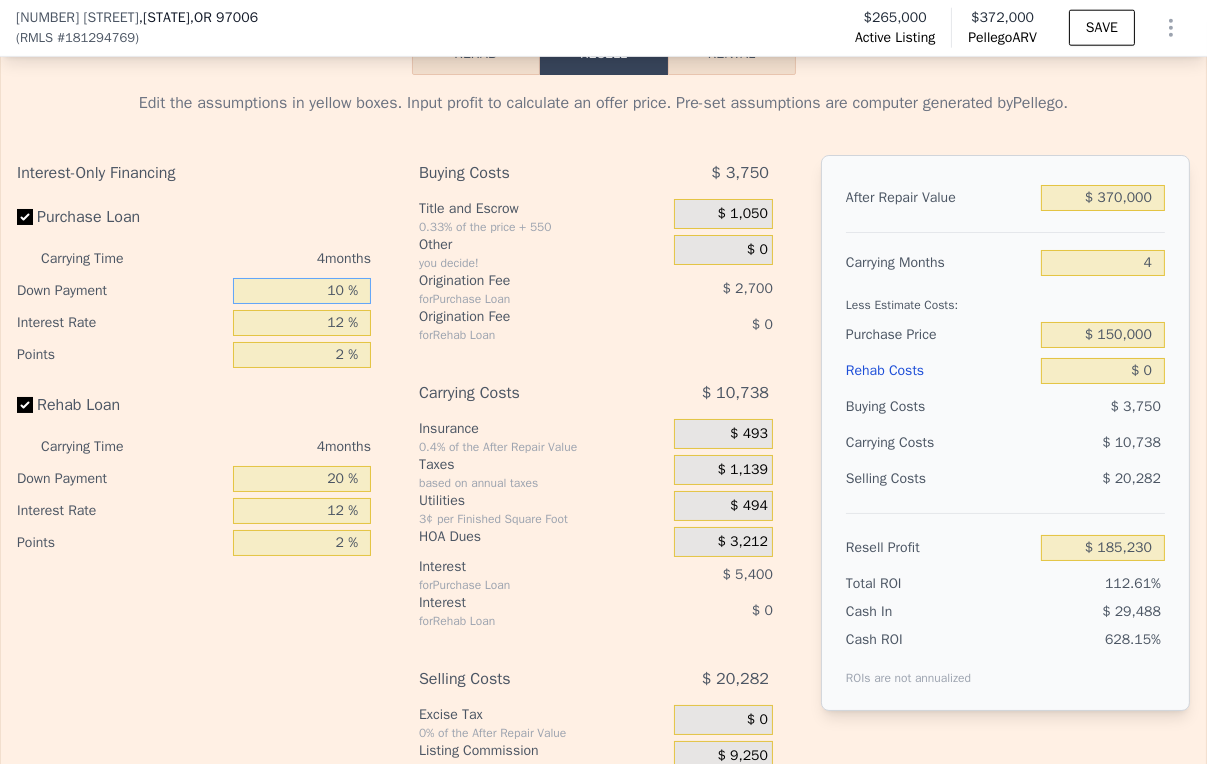 type on "10 %" 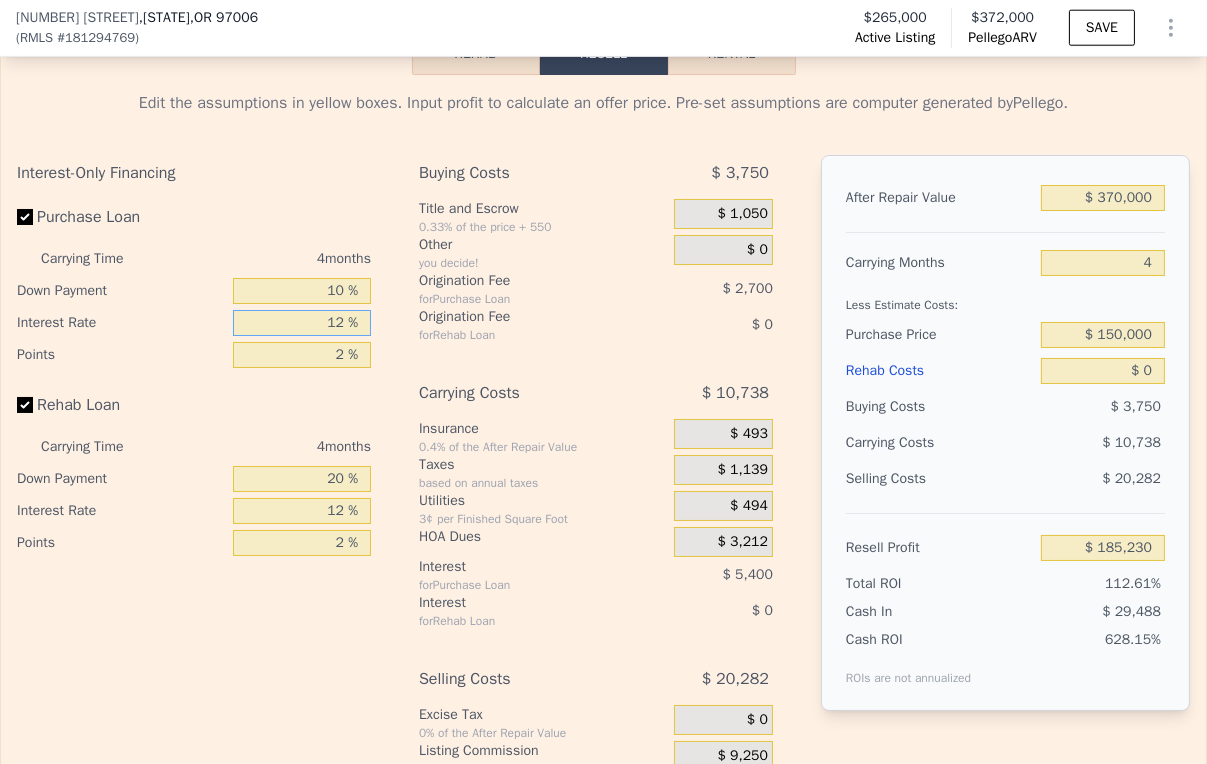 click on "12 %" at bounding box center (302, 323) 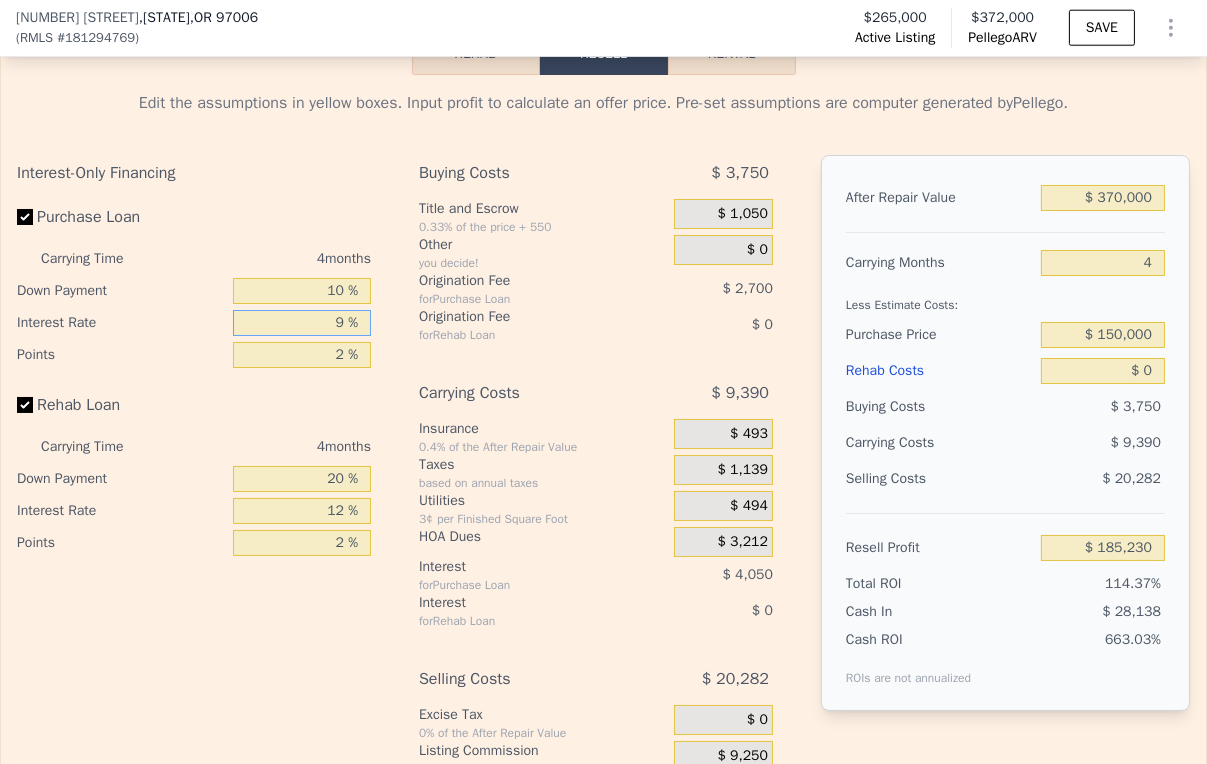type on "$ 186,578" 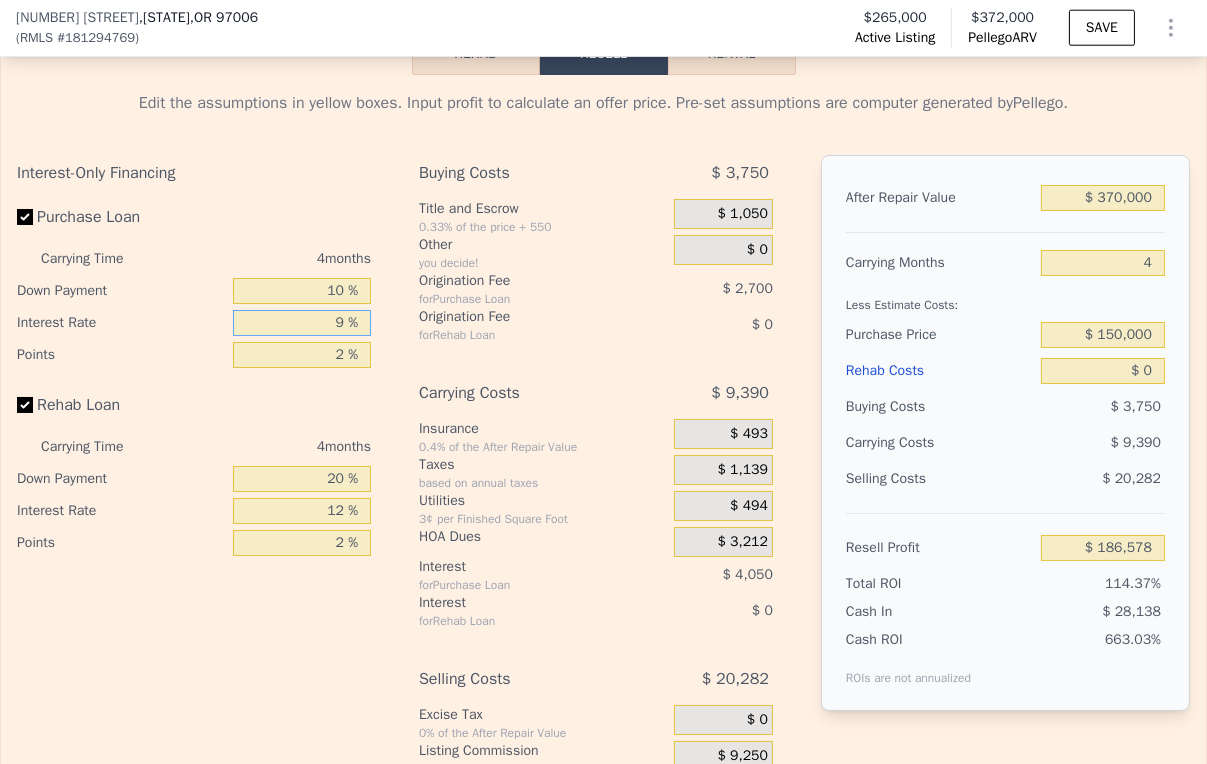 type on "9 %" 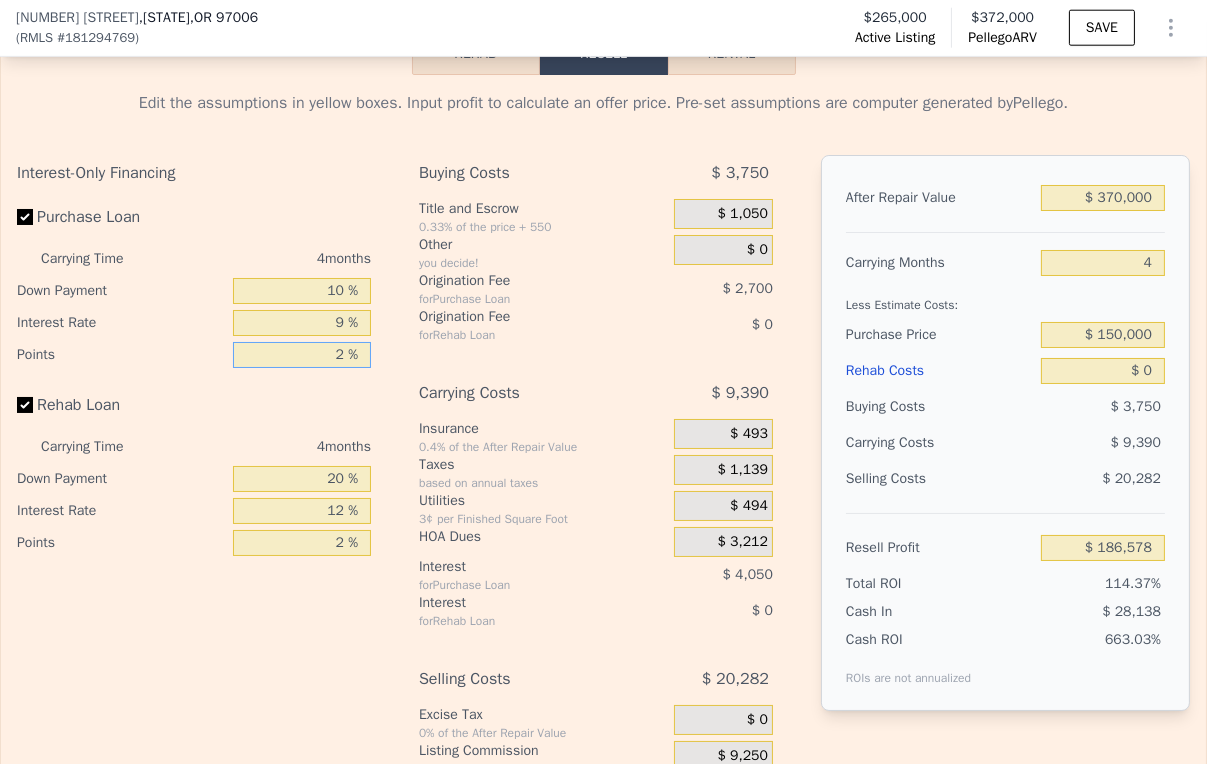 click on "2 %" at bounding box center [302, 355] 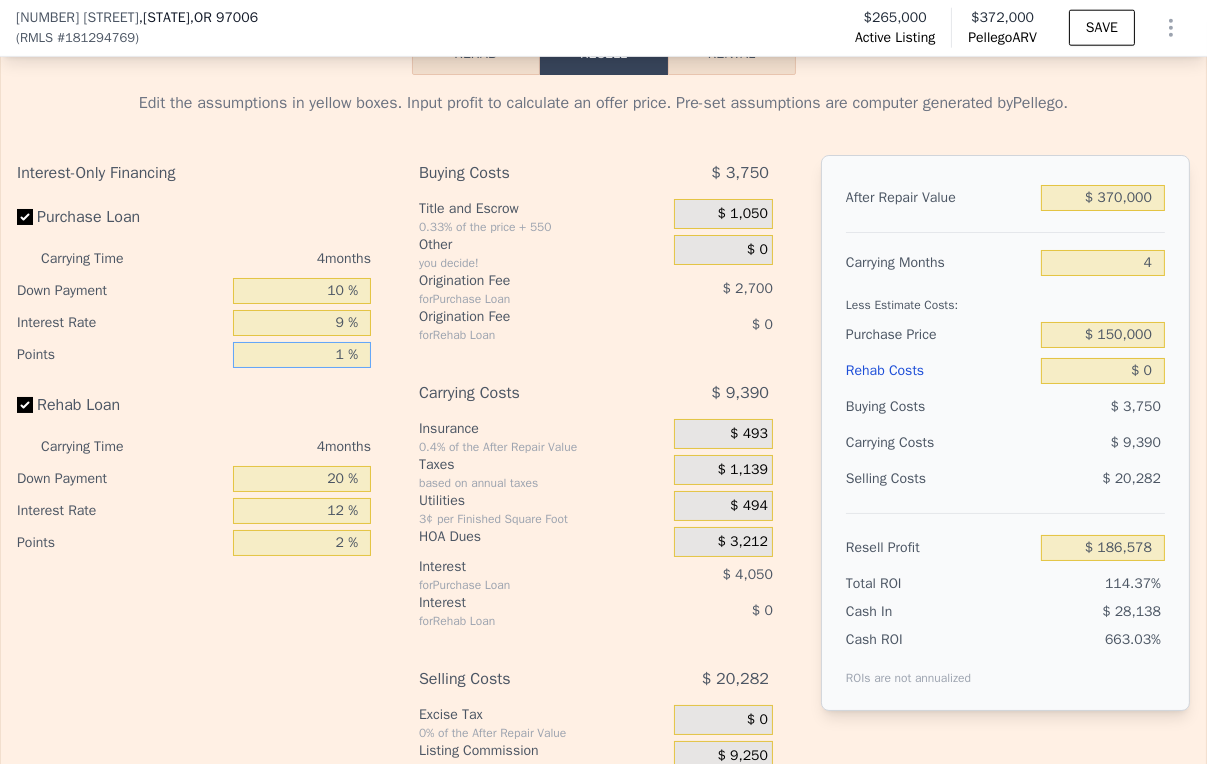 type on "$ 187,928" 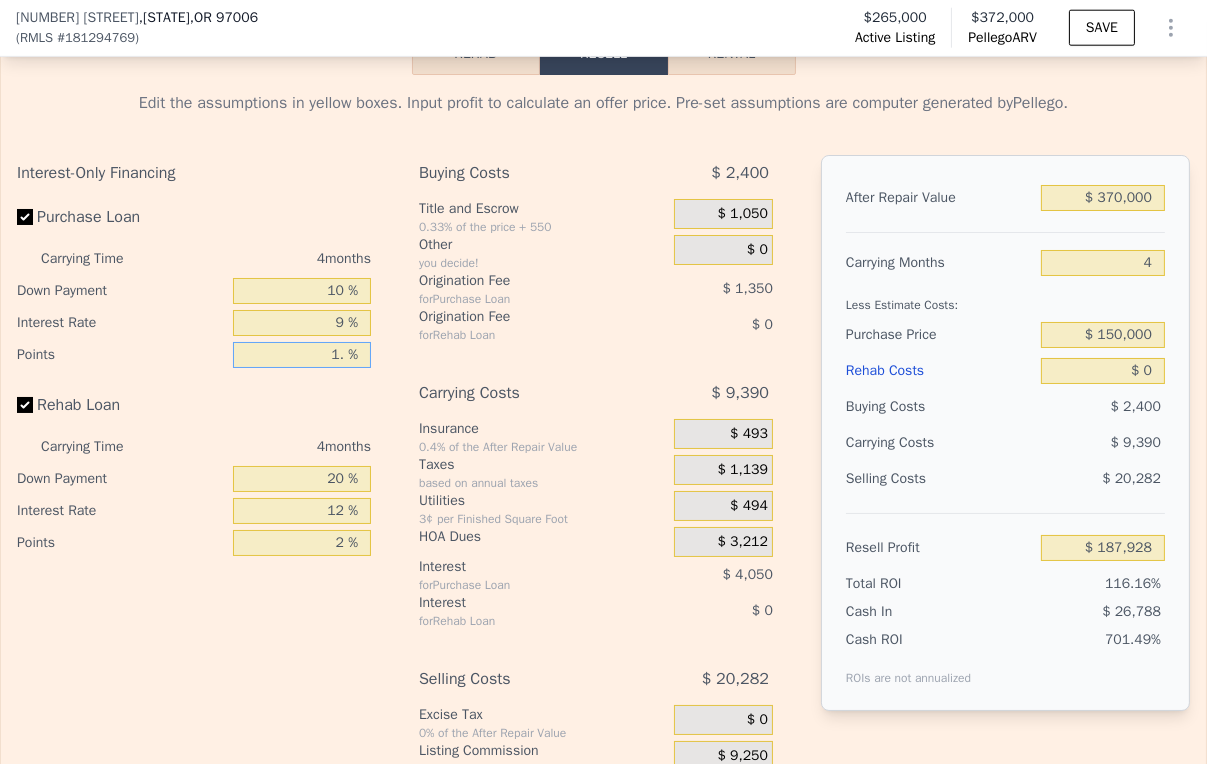type on "1.5 %" 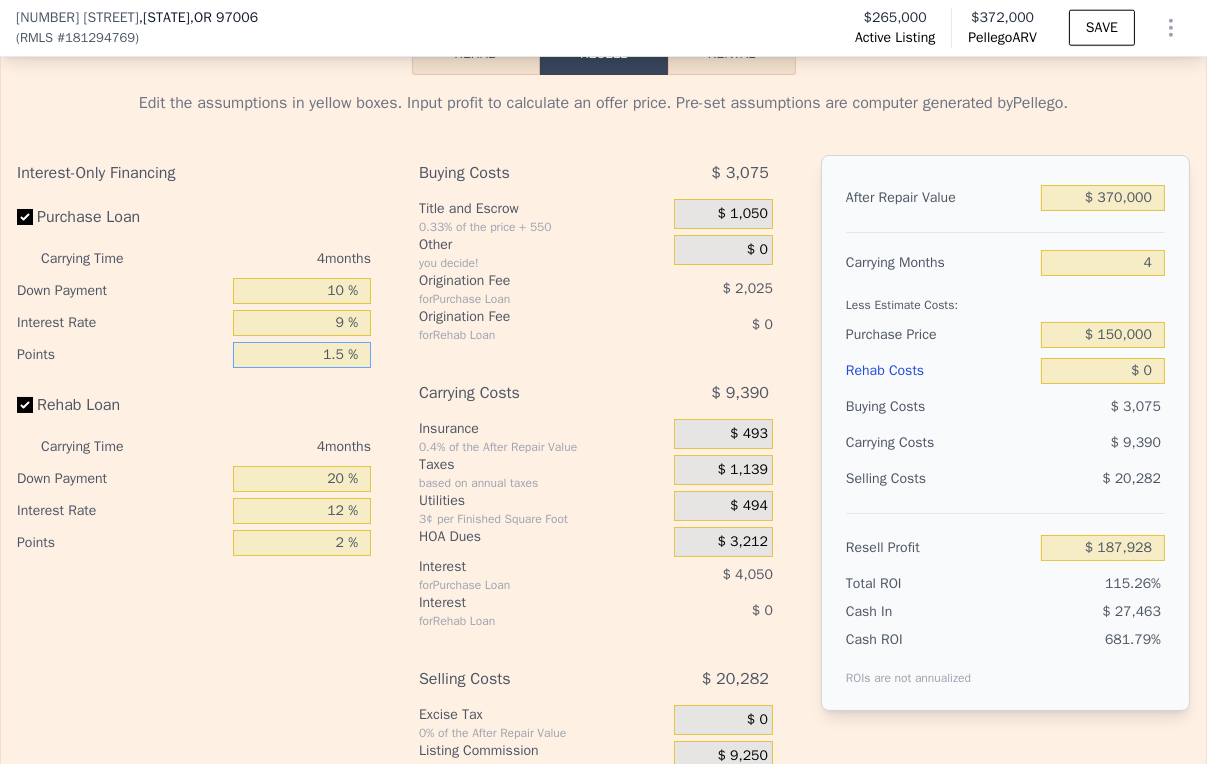 type on "$ 187,253" 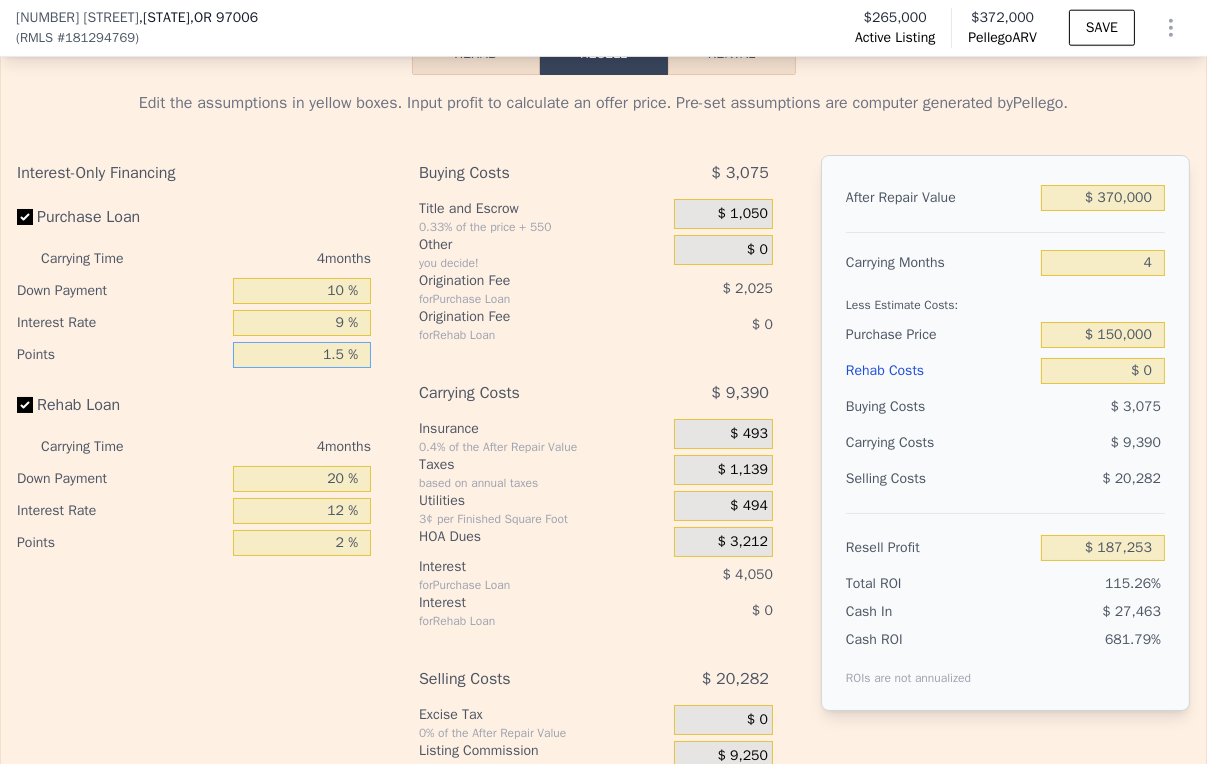 type on "1.5 %" 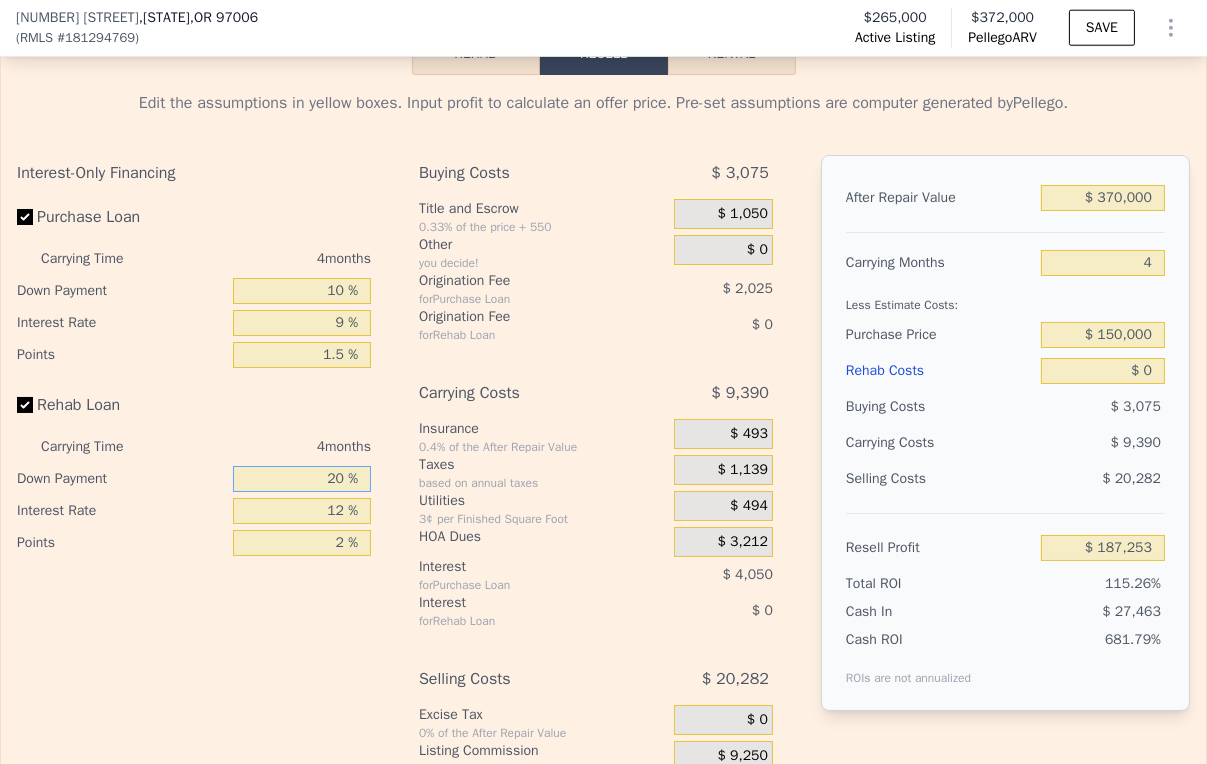 click on "20 %" at bounding box center [302, 479] 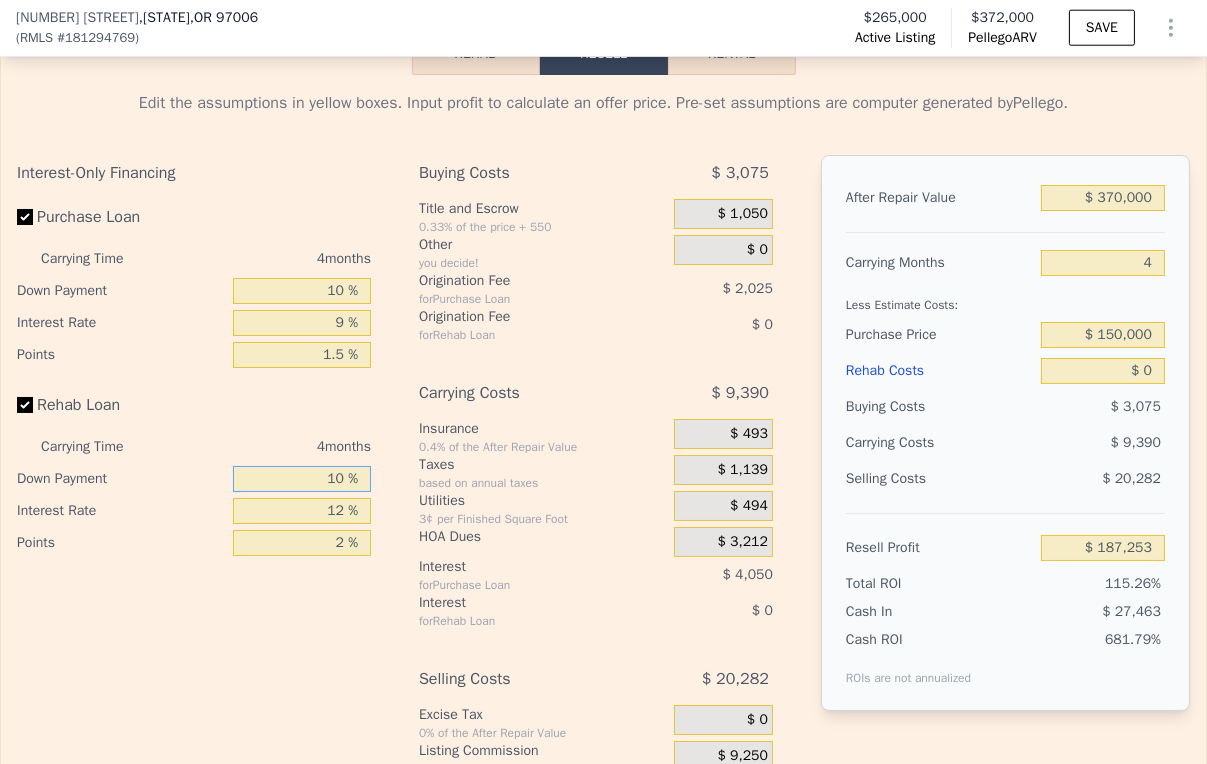 type on "10 %" 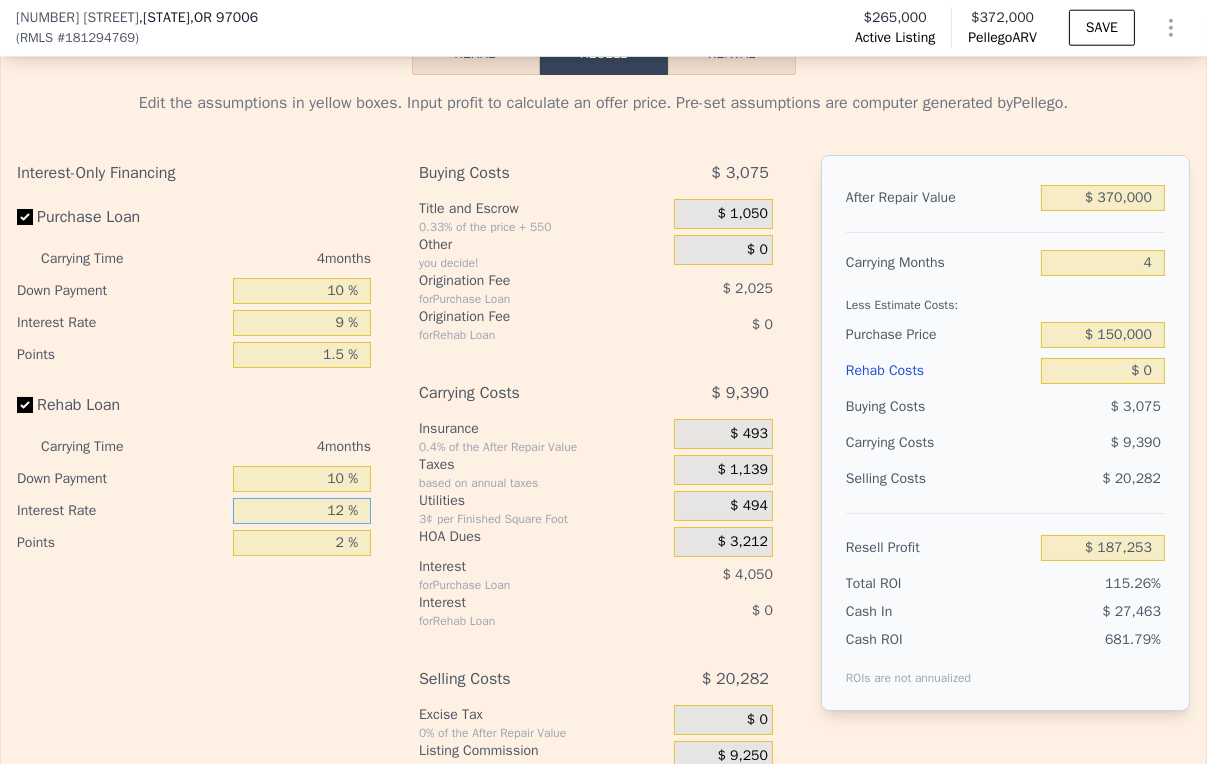 click on "12 %" at bounding box center (302, 511) 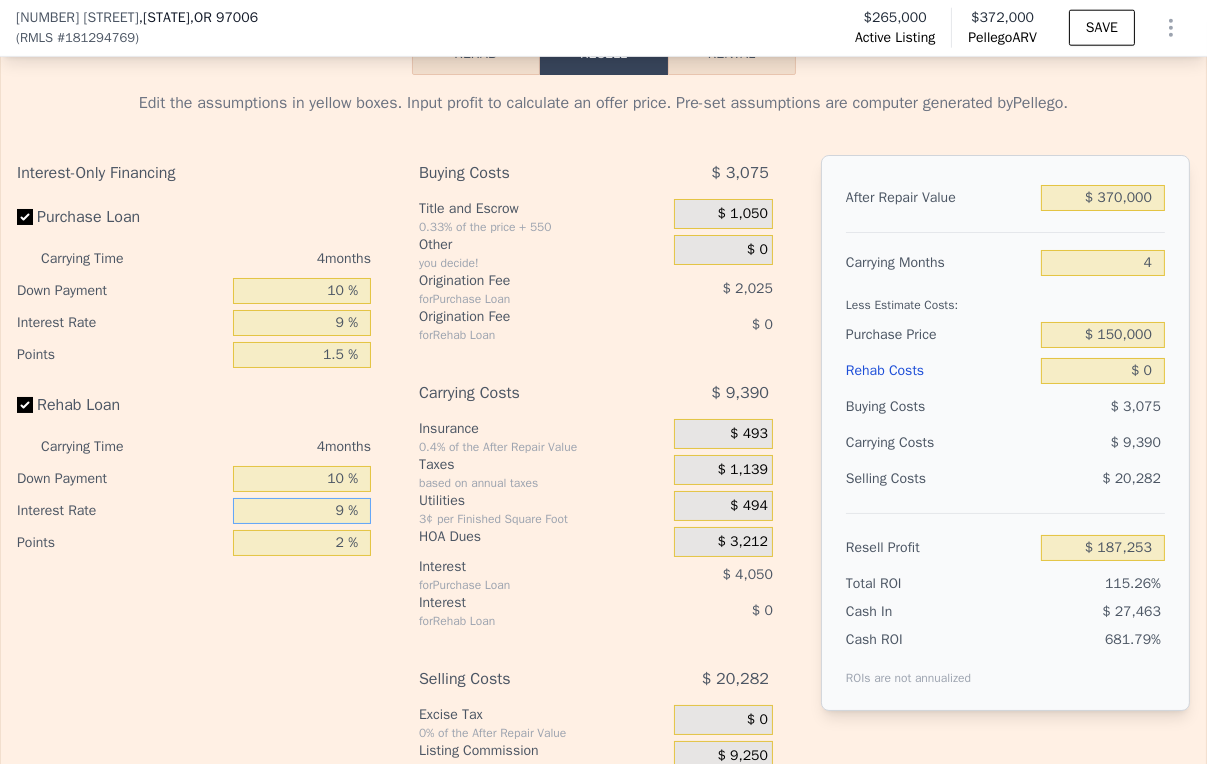 type on "9 %" 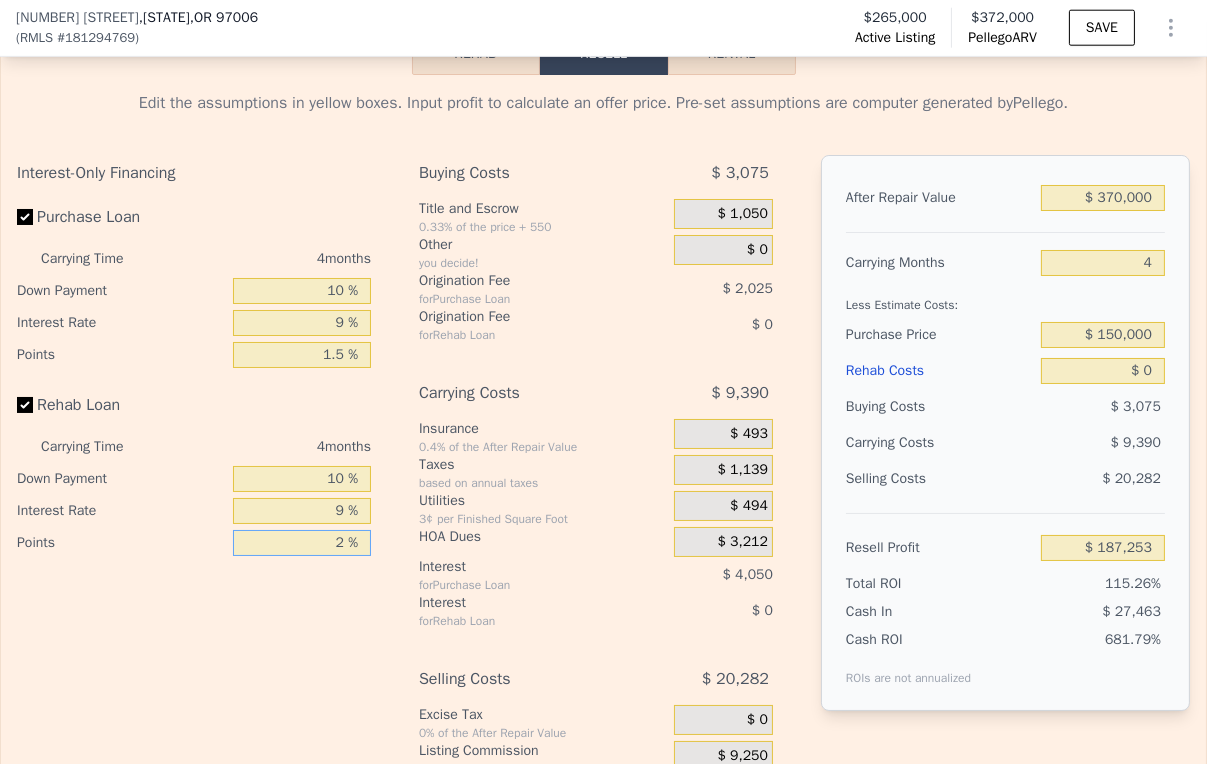 click on "2 %" at bounding box center (302, 543) 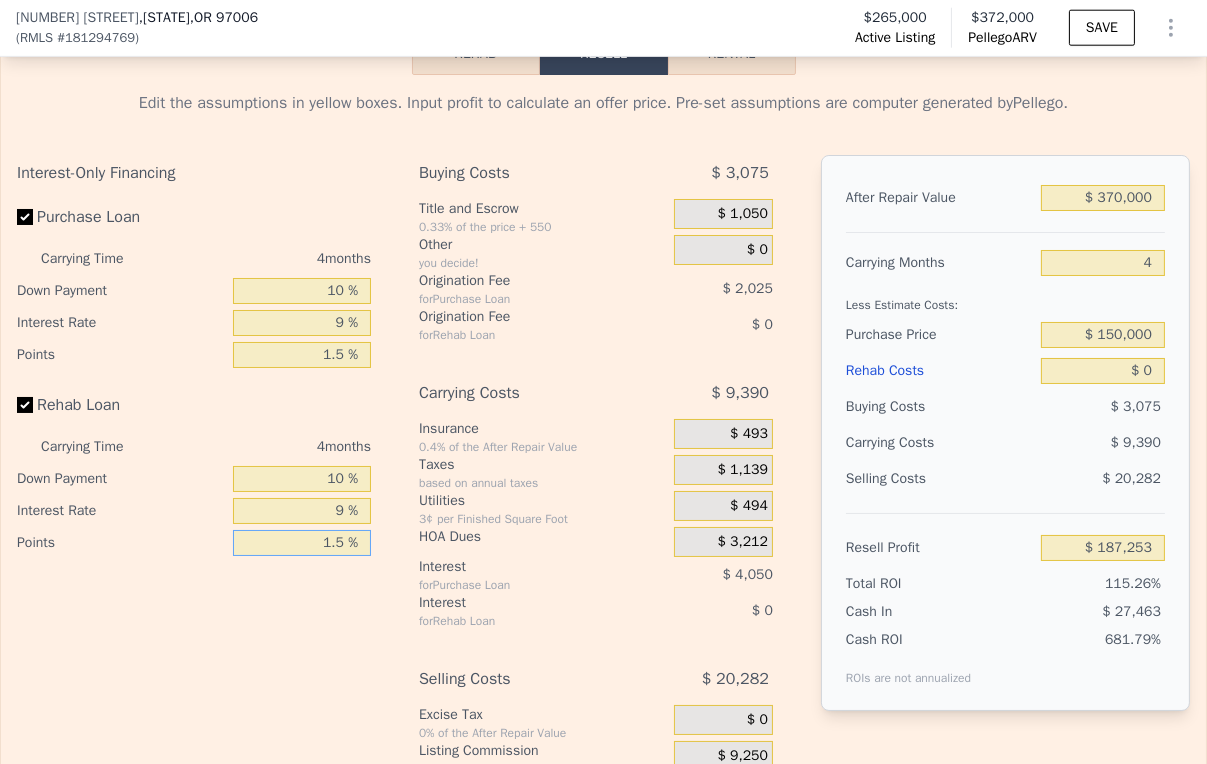 scroll, scrollTop: 3548, scrollLeft: 0, axis: vertical 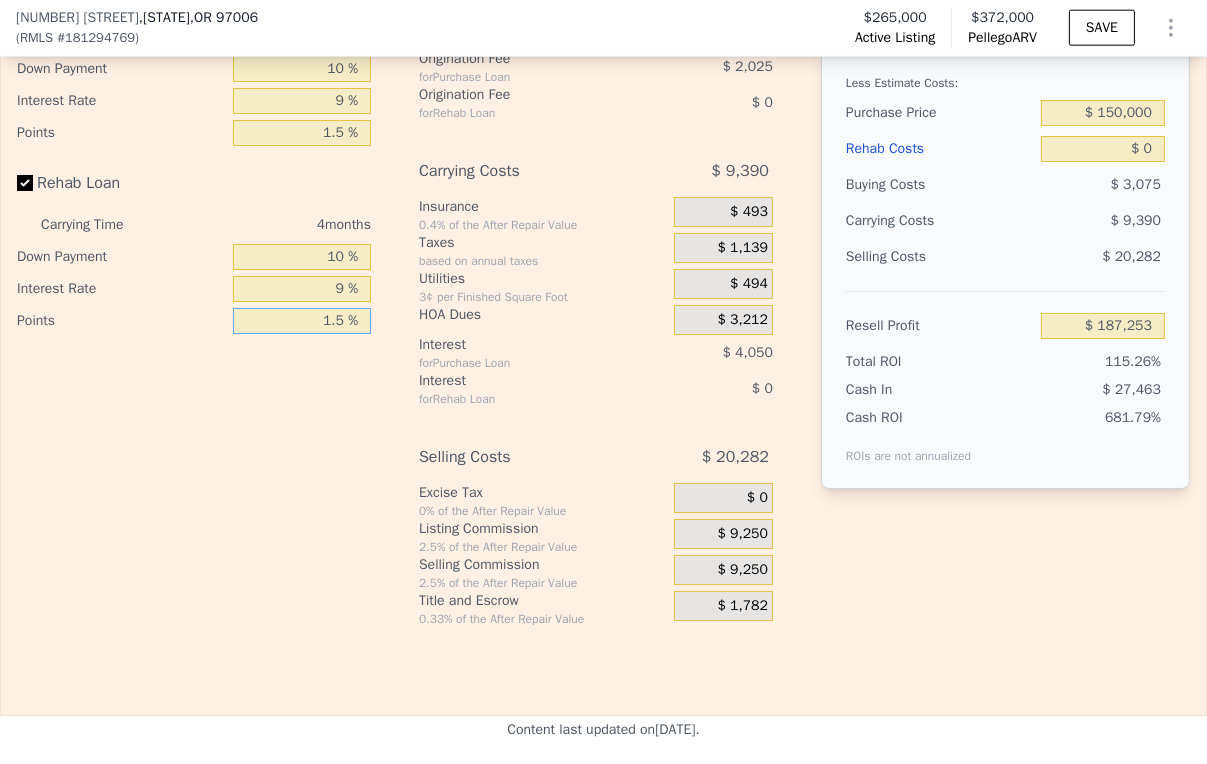 type on "1.5 %" 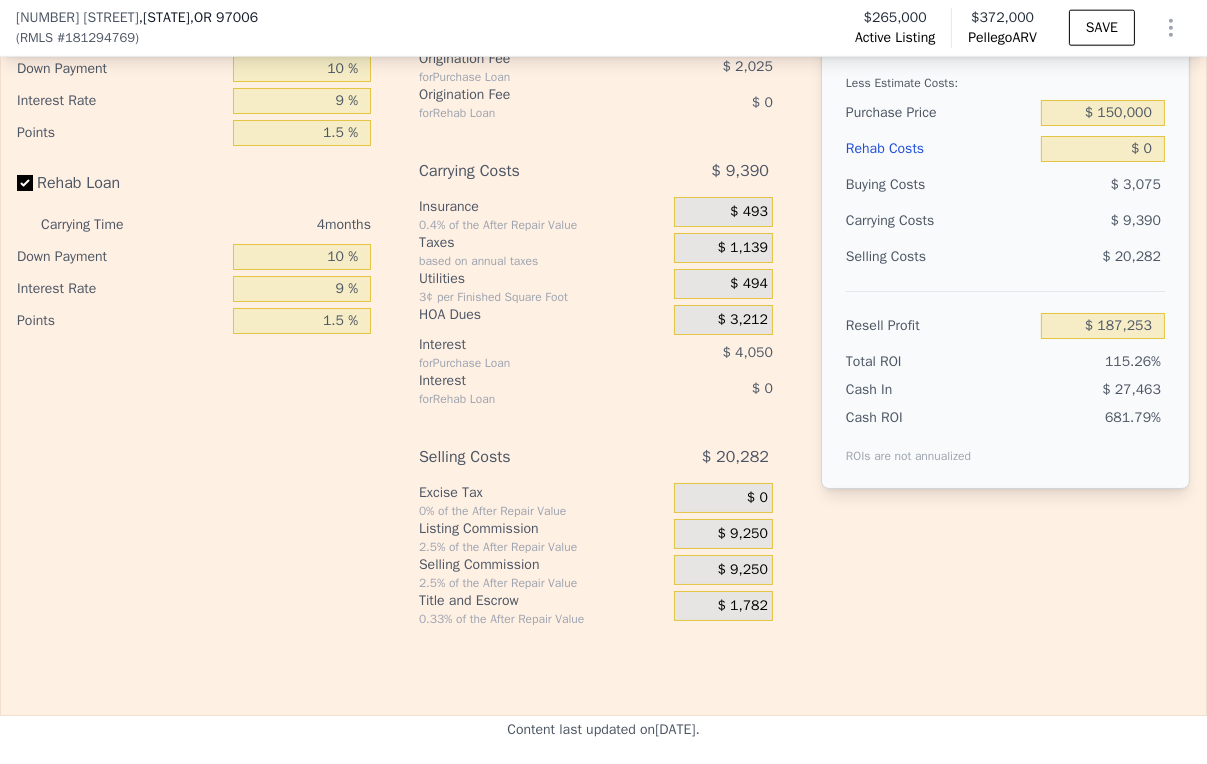 click on "$ 9,250" at bounding box center (743, 534) 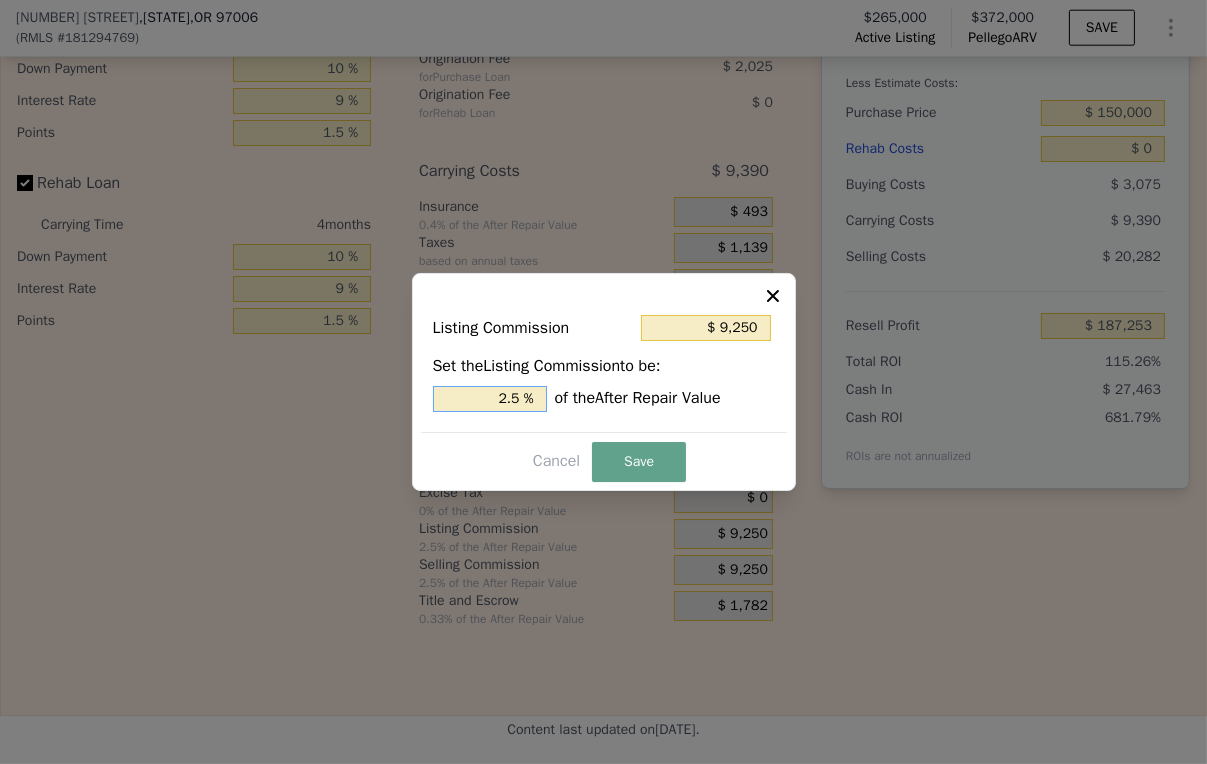 drag, startPoint x: 507, startPoint y: 403, endPoint x: 480, endPoint y: 404, distance: 27.018513 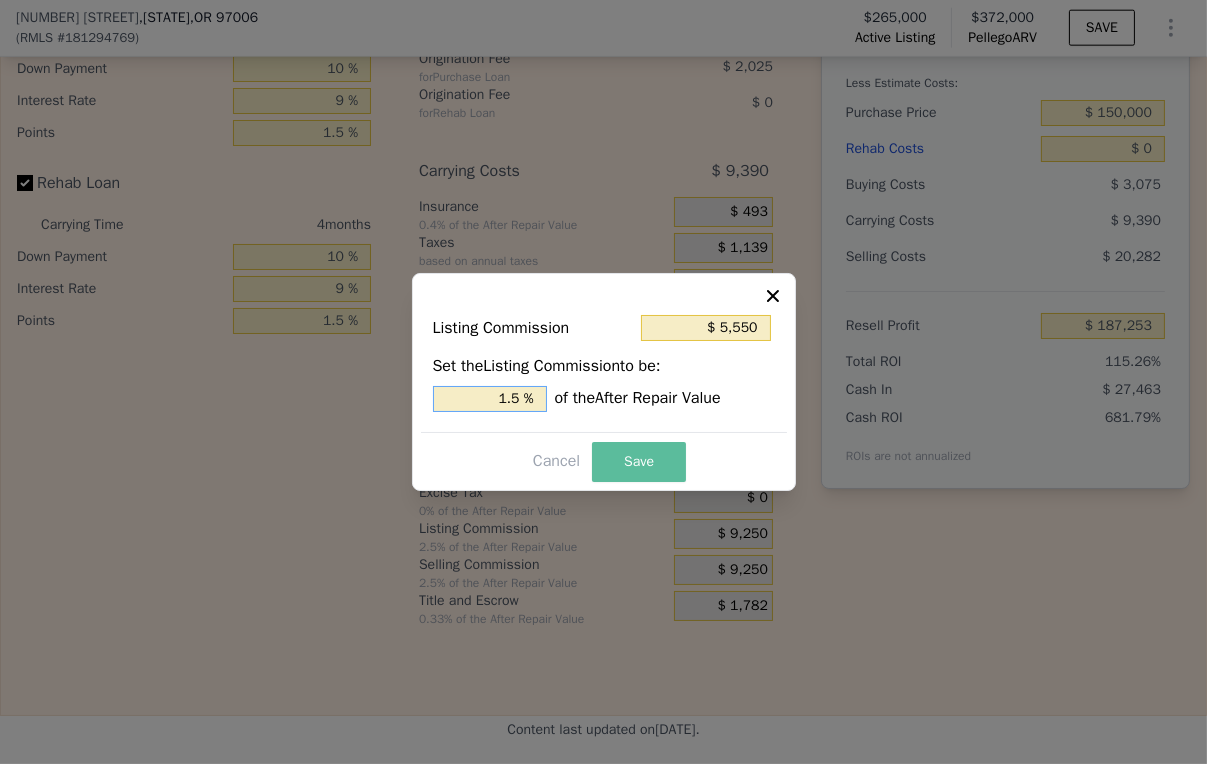 type on "1.5 %" 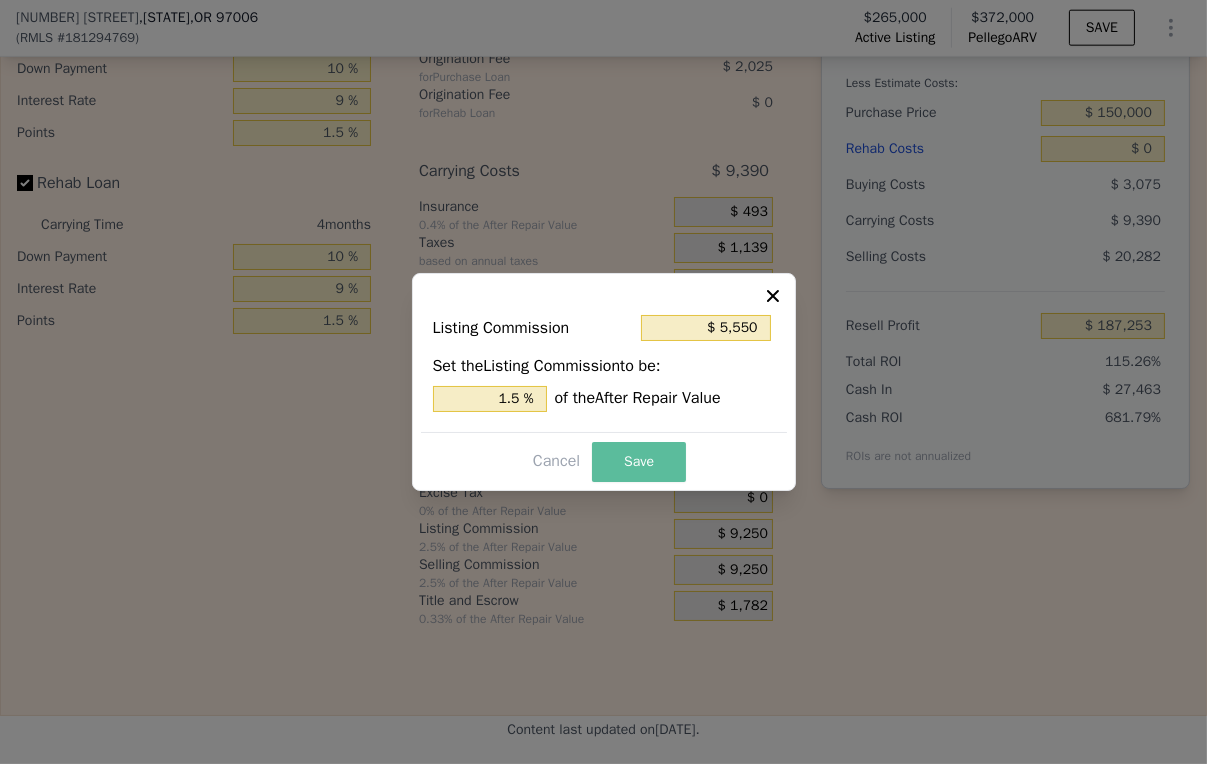 click on "Save" at bounding box center (639, 462) 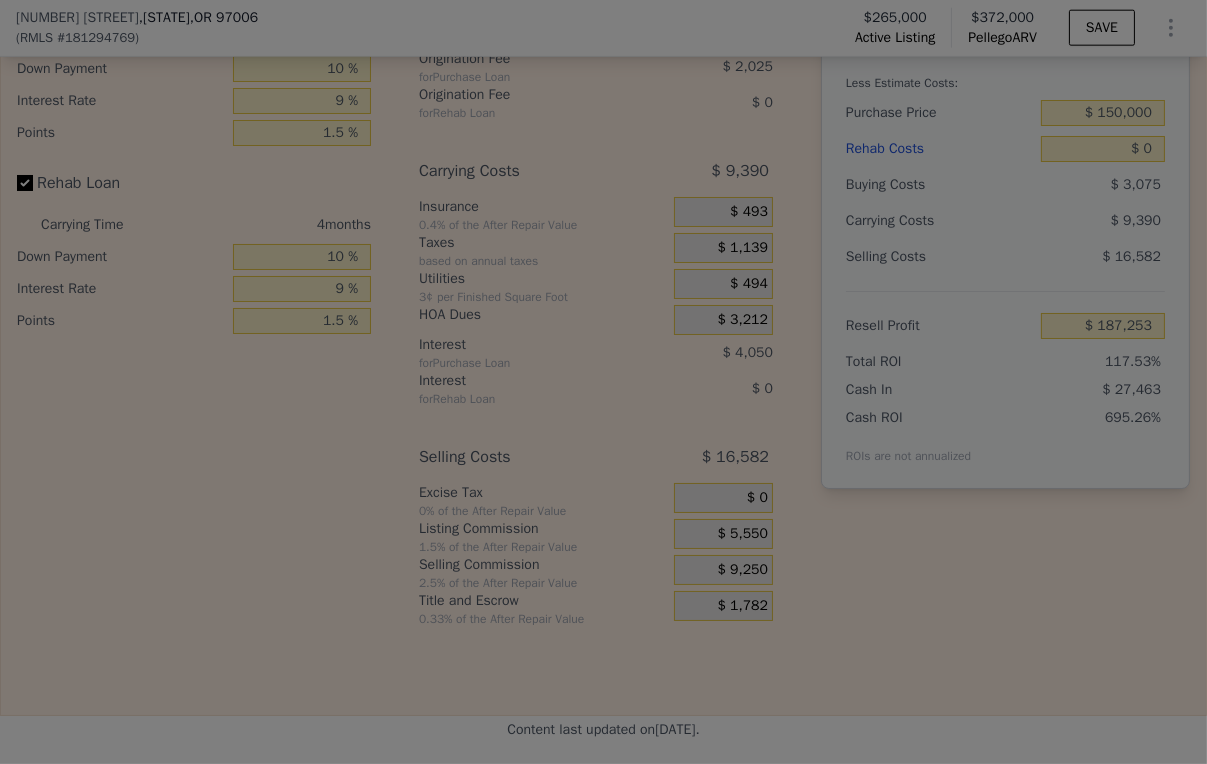 type on "$ 190,953" 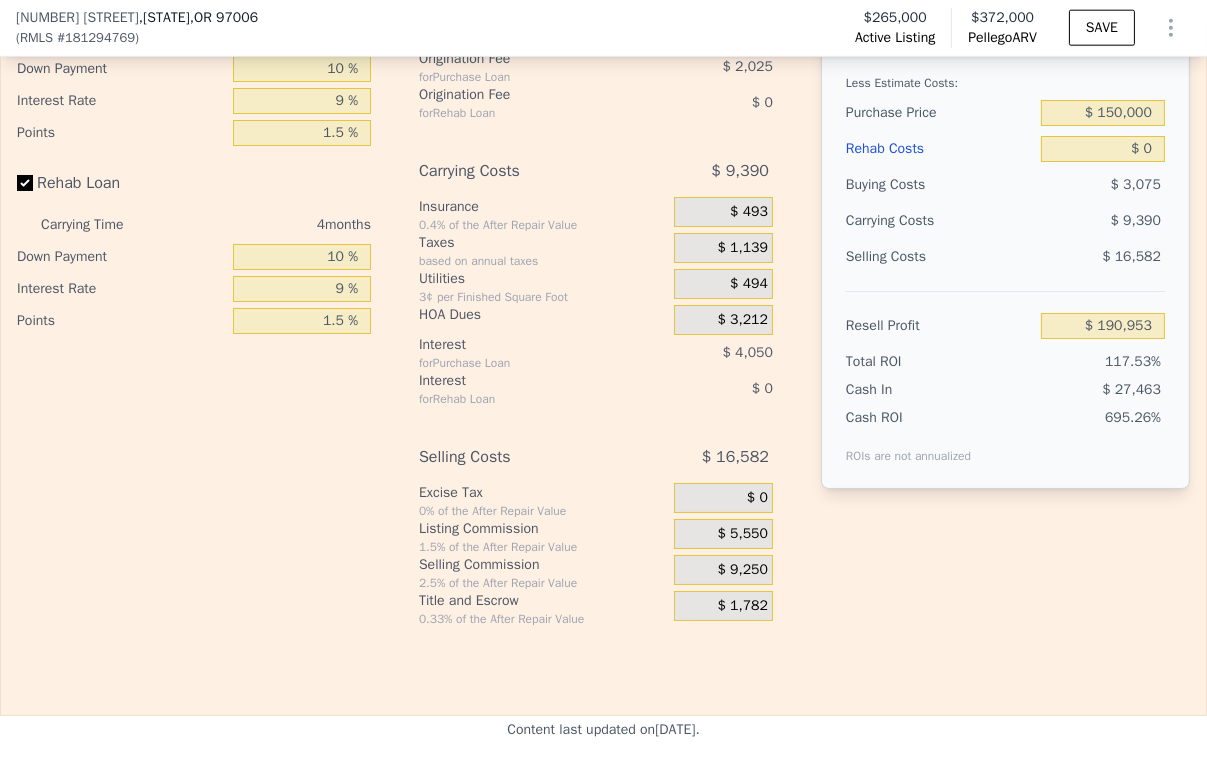 click on "$ 0" at bounding box center [723, 498] 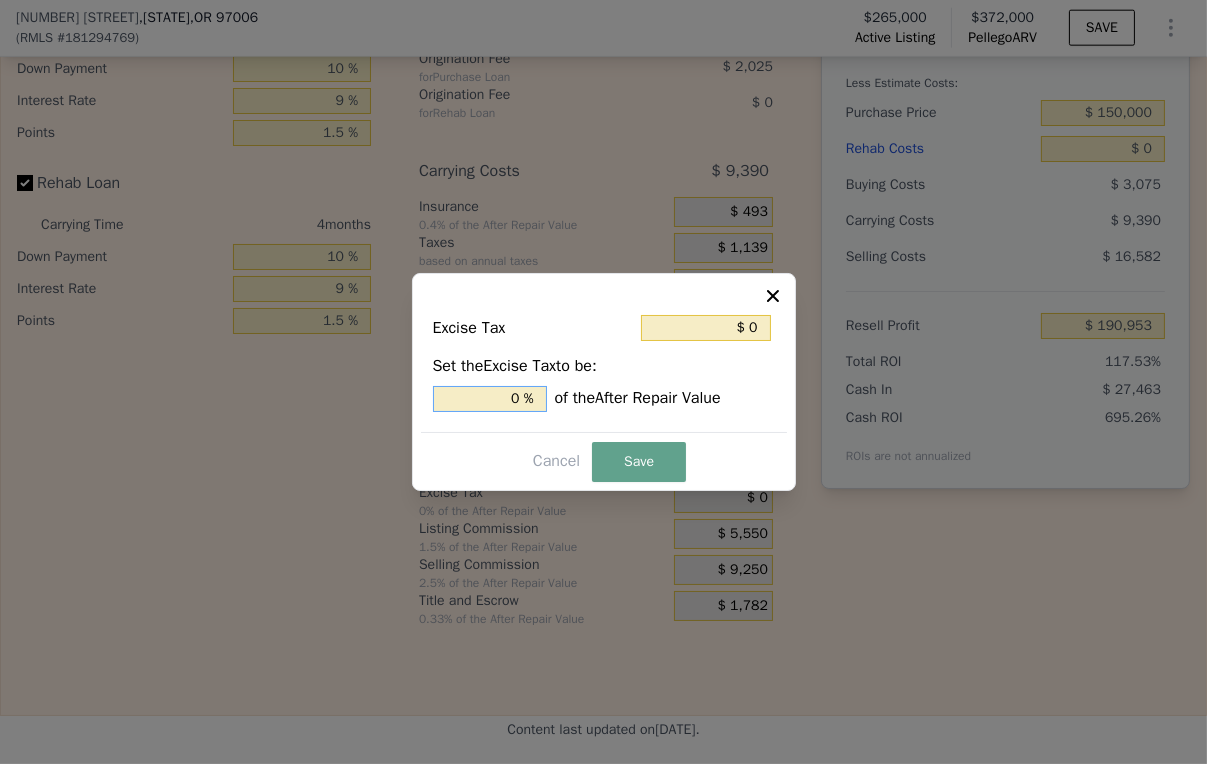 drag, startPoint x: 521, startPoint y: 404, endPoint x: 497, endPoint y: 398, distance: 24.738634 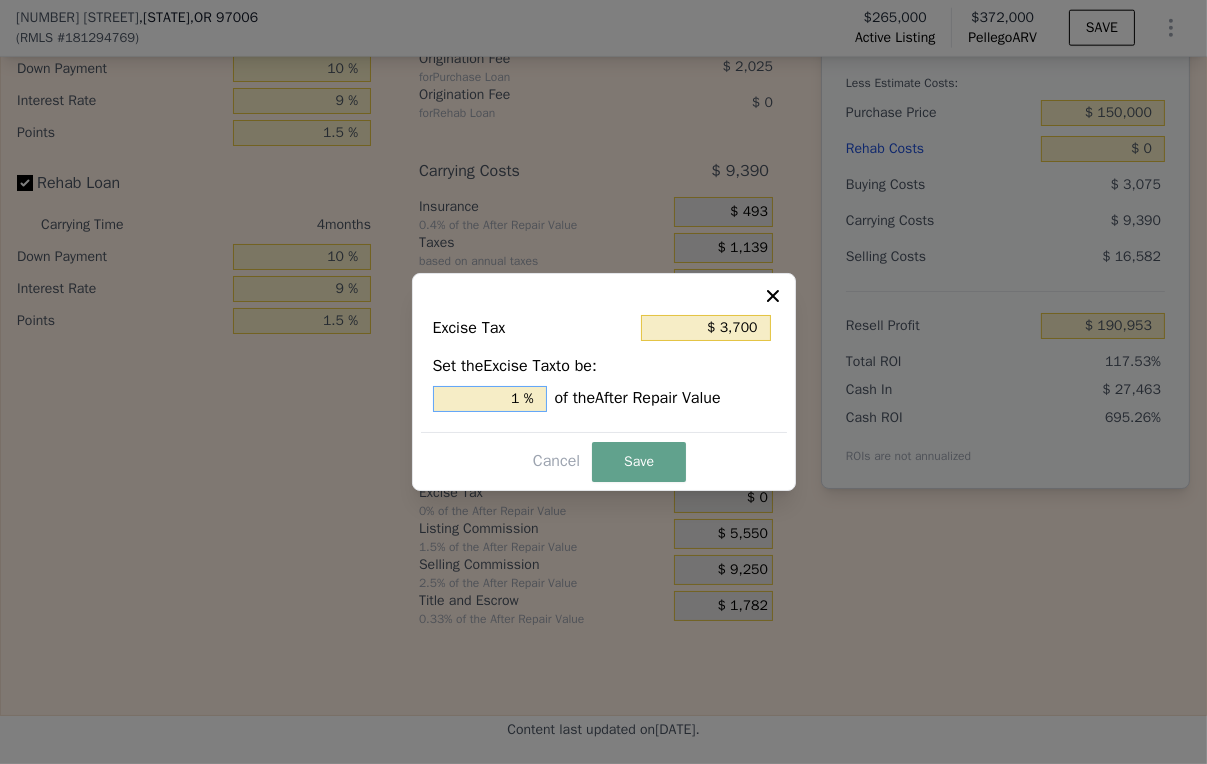 type on "1. %" 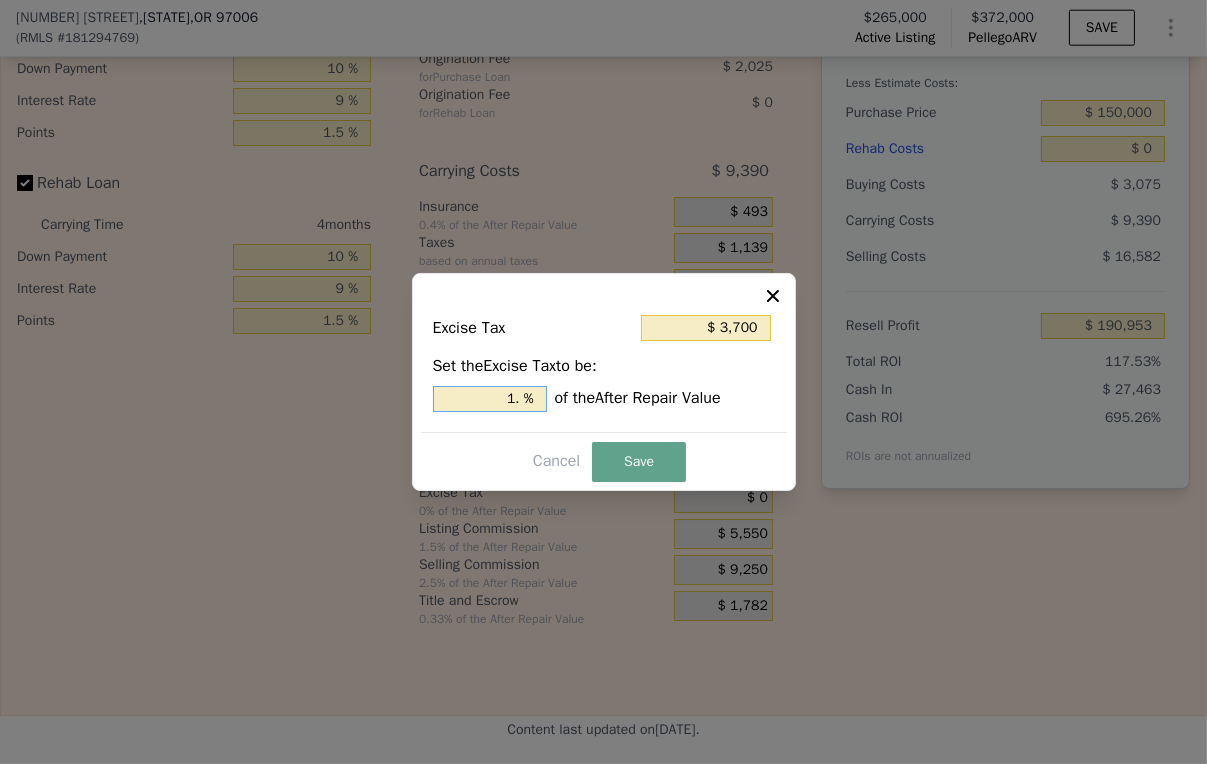 type on "$ 5,550" 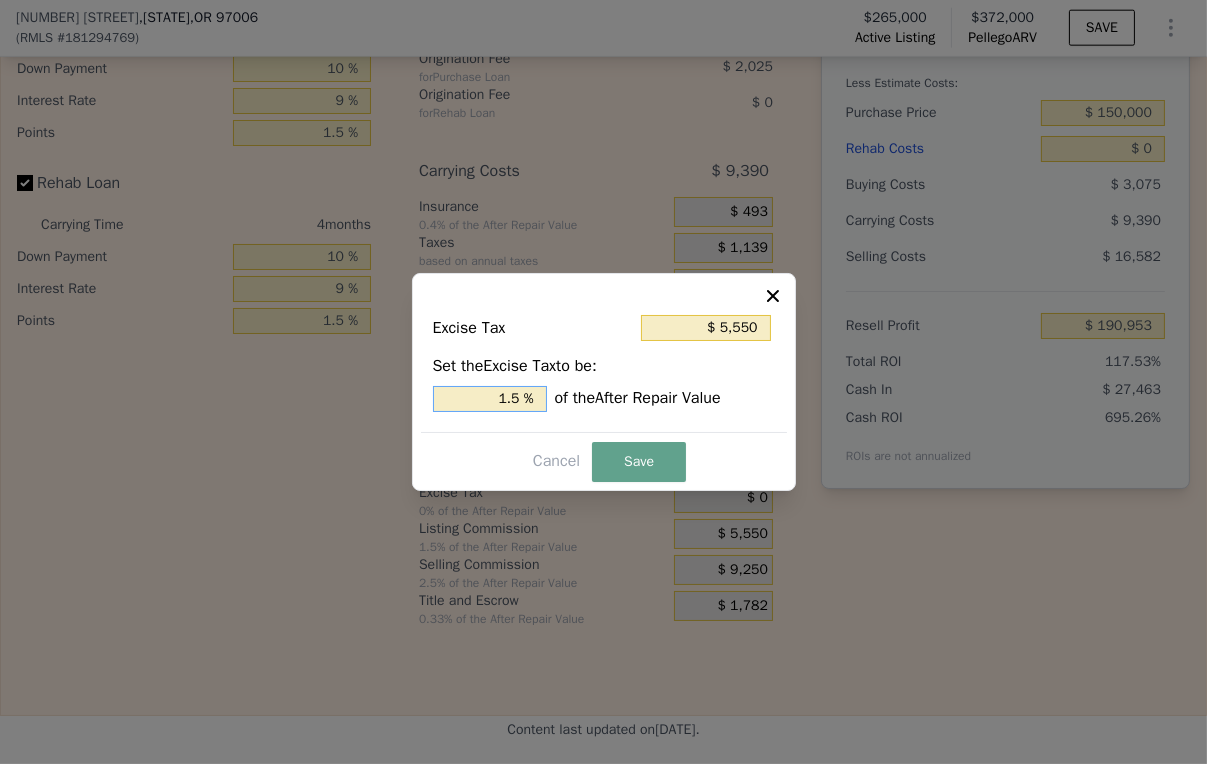 type on "$ 3,700" 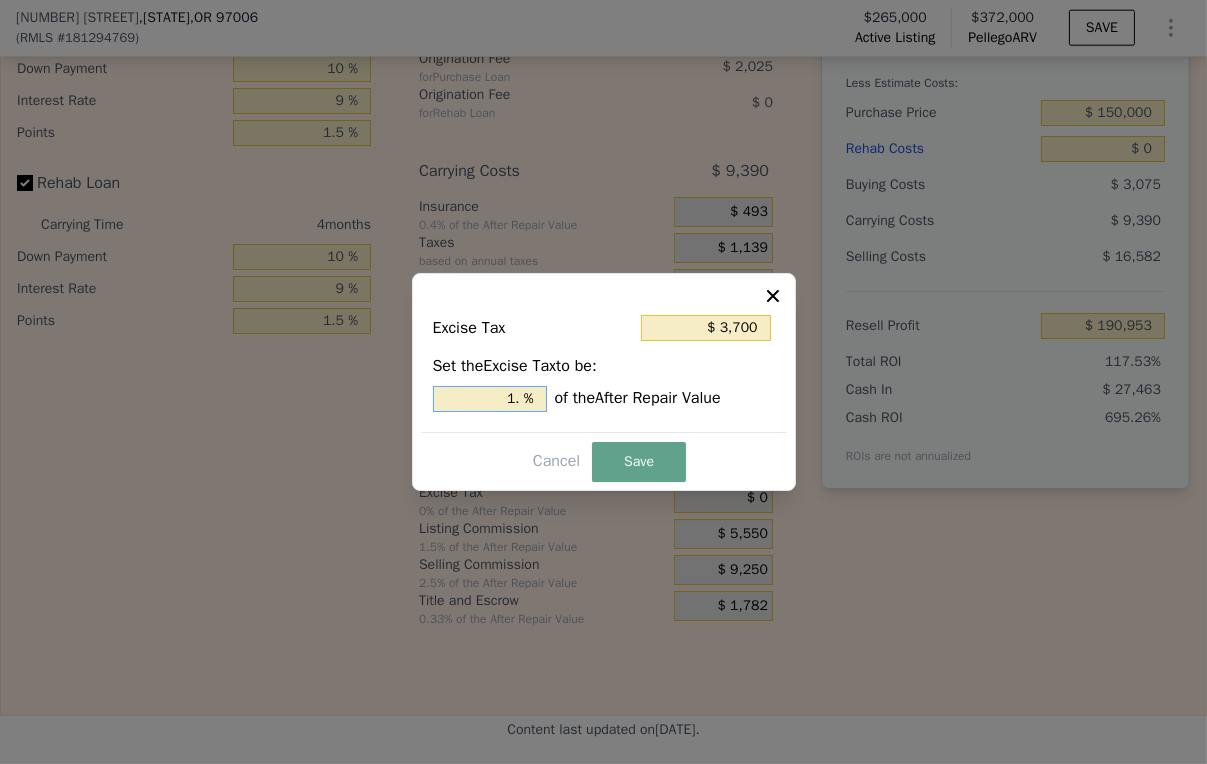 type on "$ 5,920" 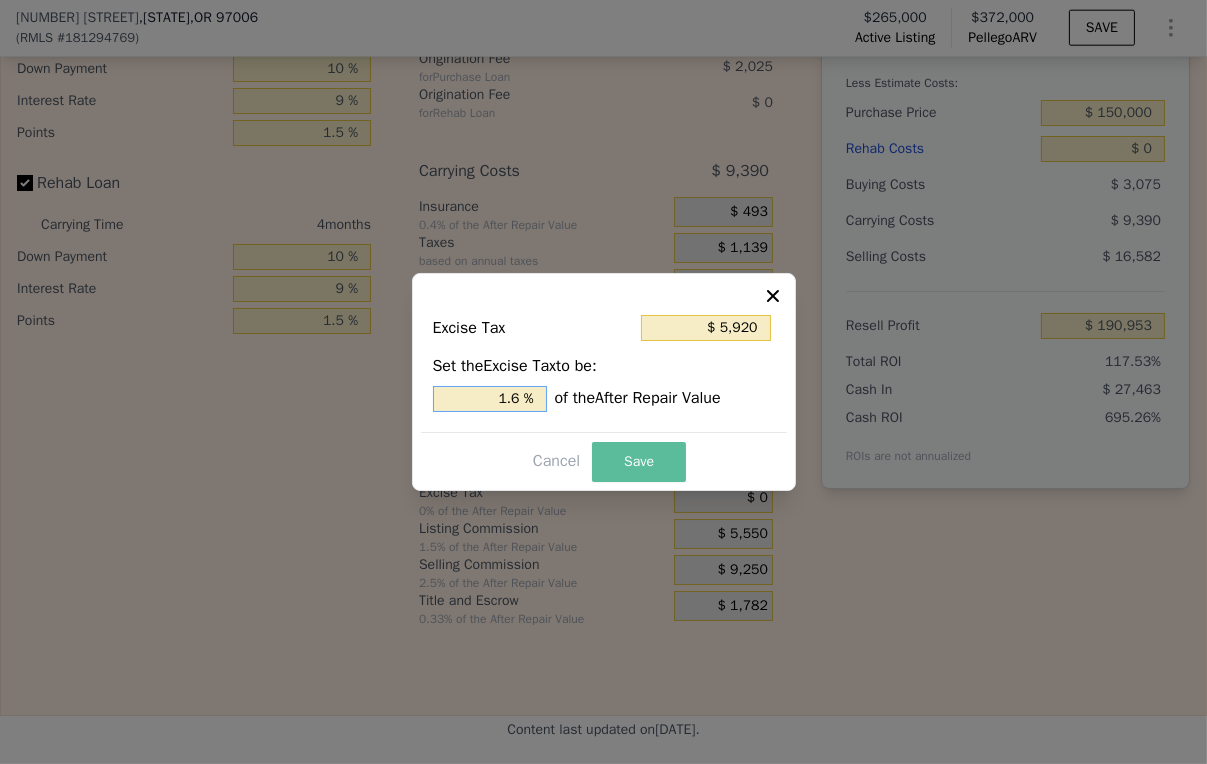type on "1.6 %" 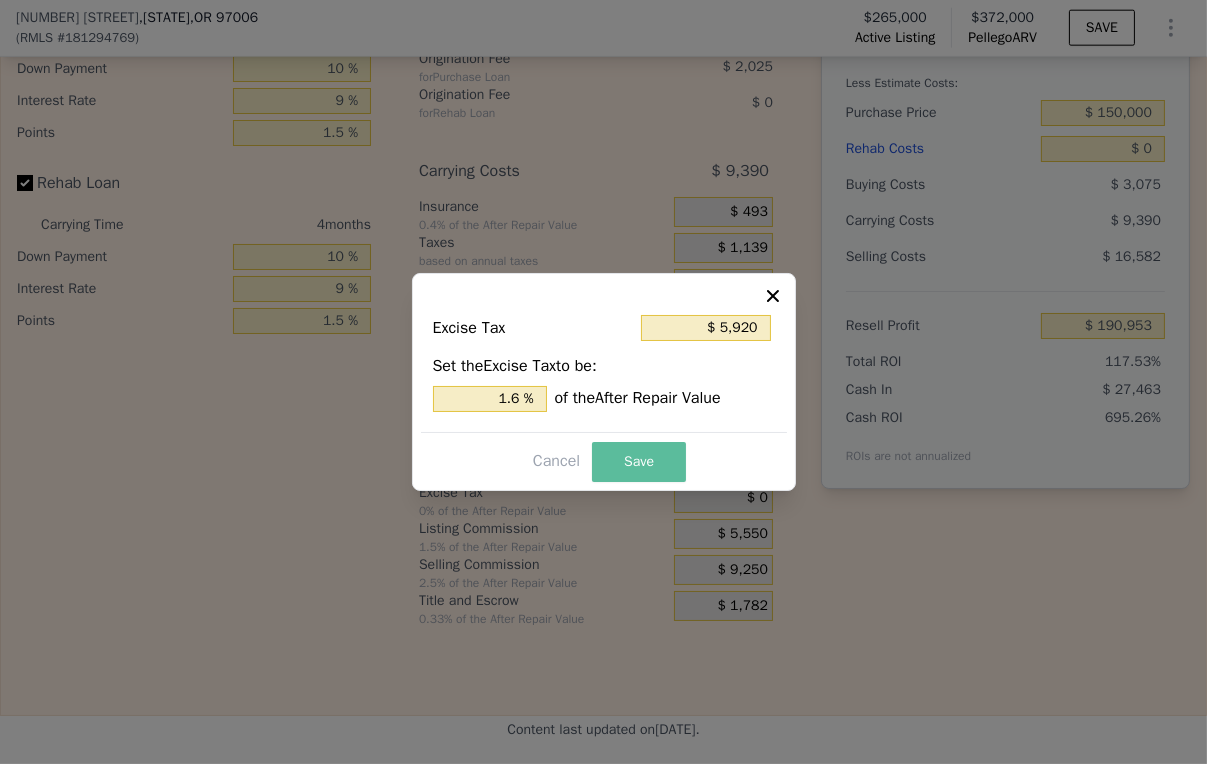 click on "Save" at bounding box center (639, 462) 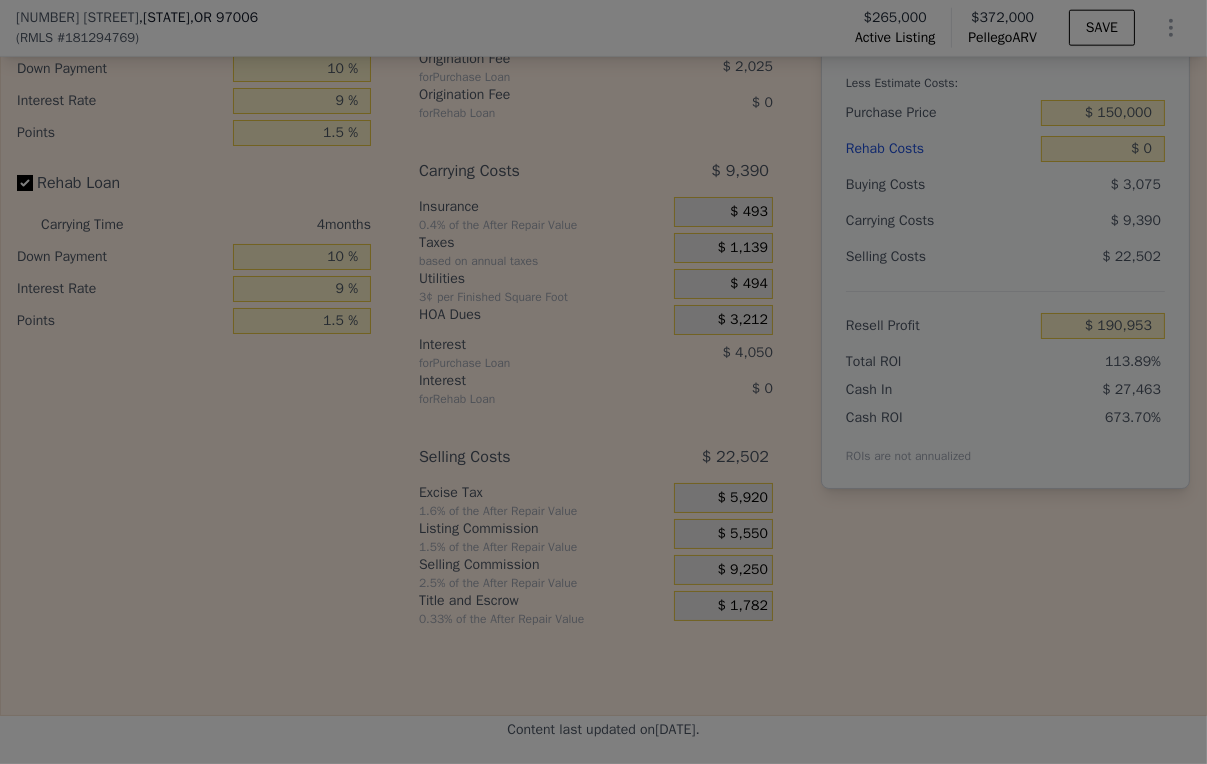 type on "$ 185,033" 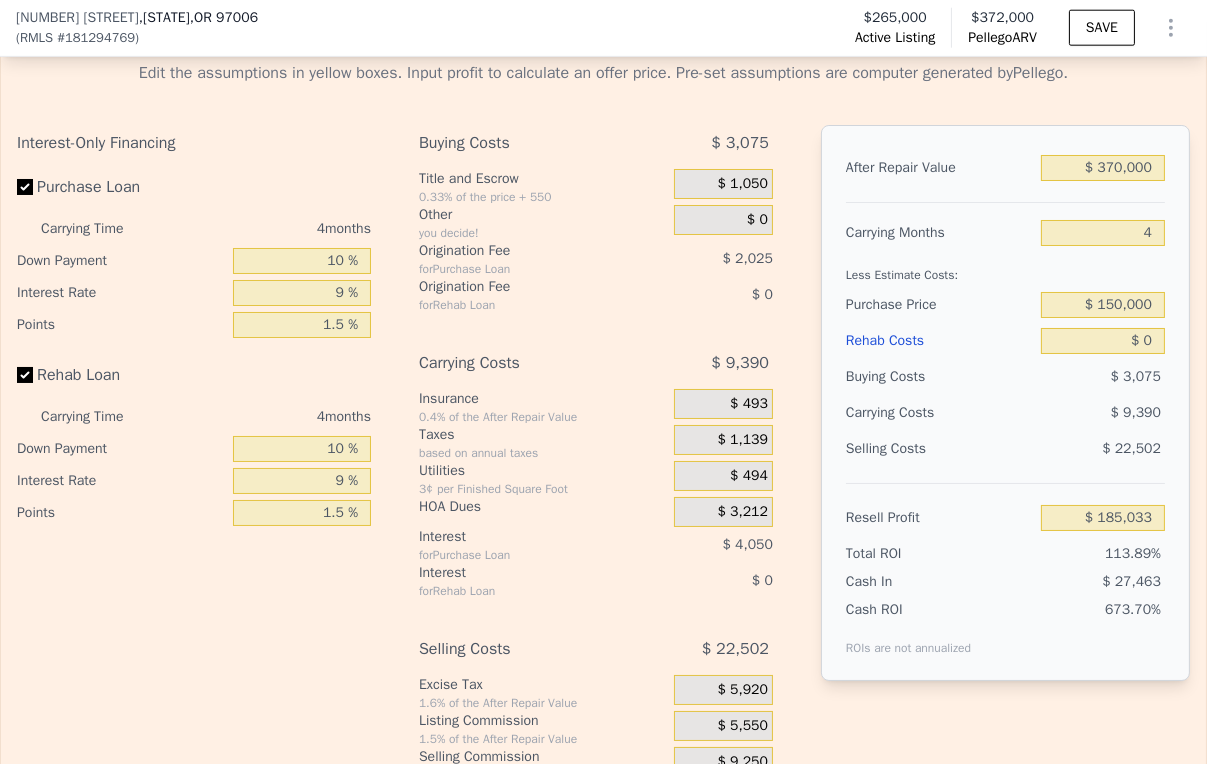 scroll, scrollTop: 3326, scrollLeft: 0, axis: vertical 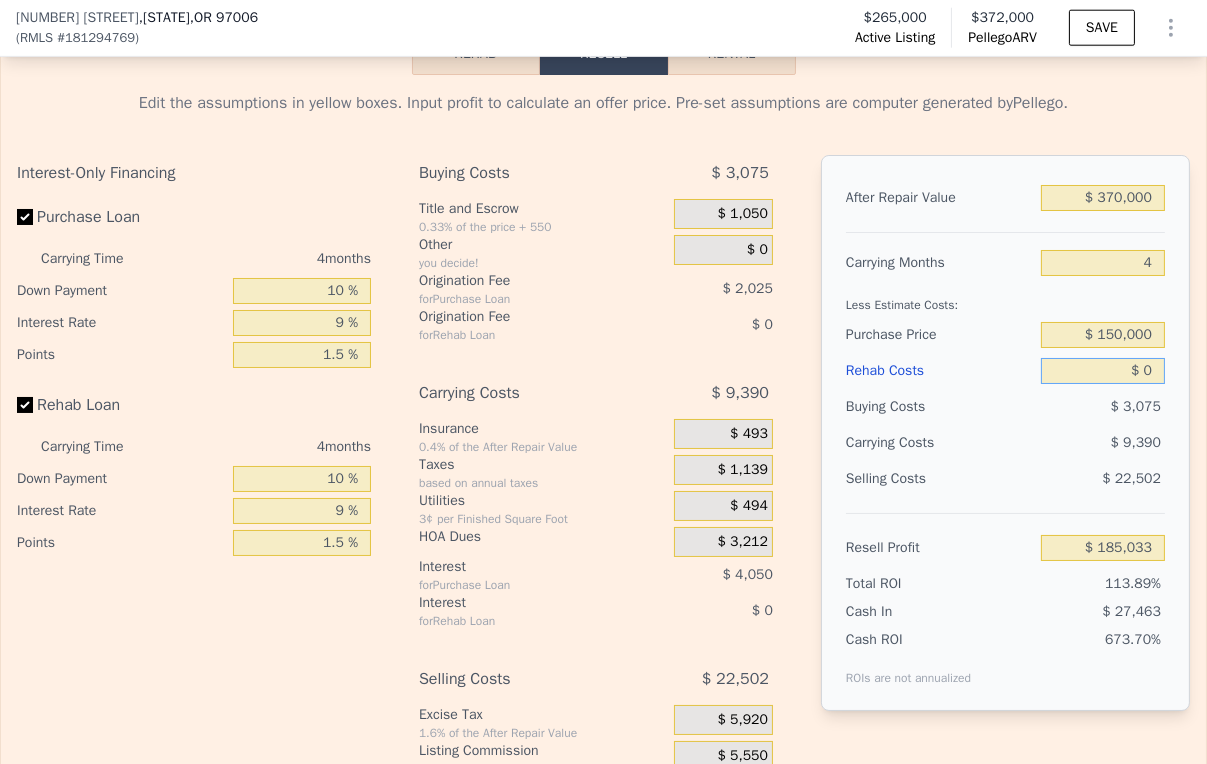 drag, startPoint x: 1139, startPoint y: 398, endPoint x: 1114, endPoint y: 401, distance: 25.179358 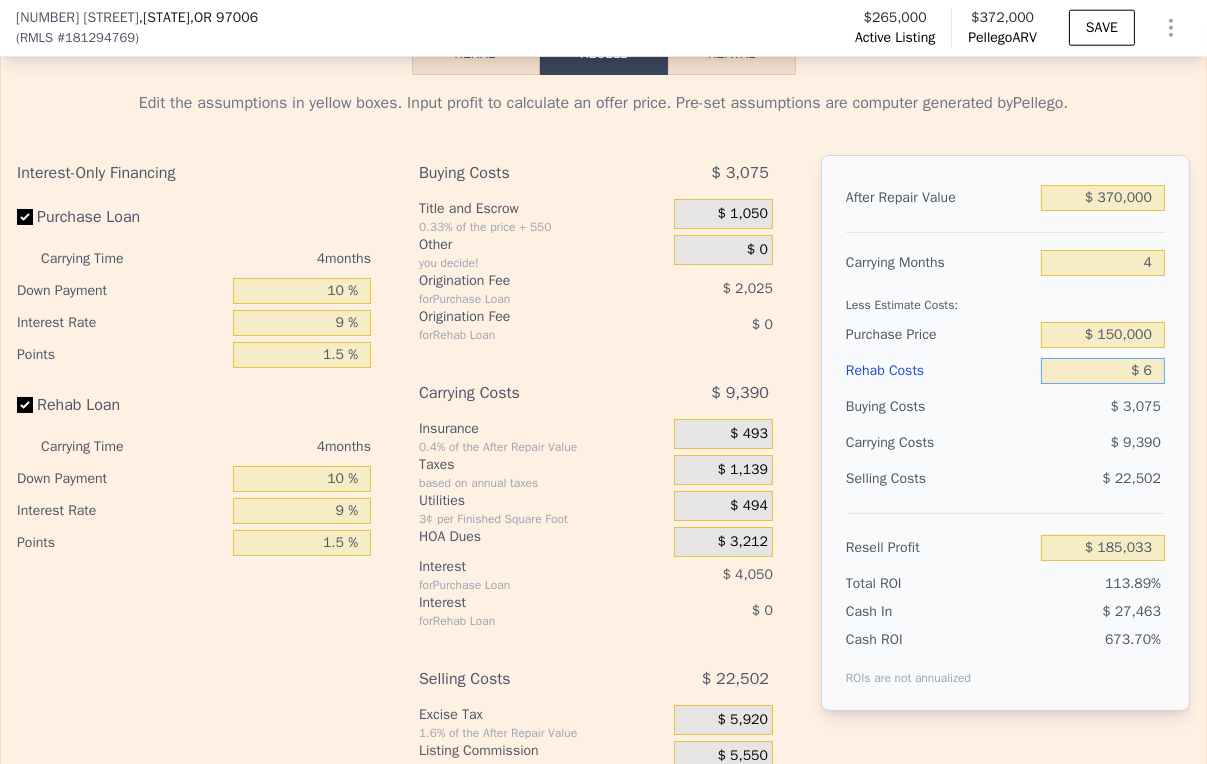 type on "$ 185,027" 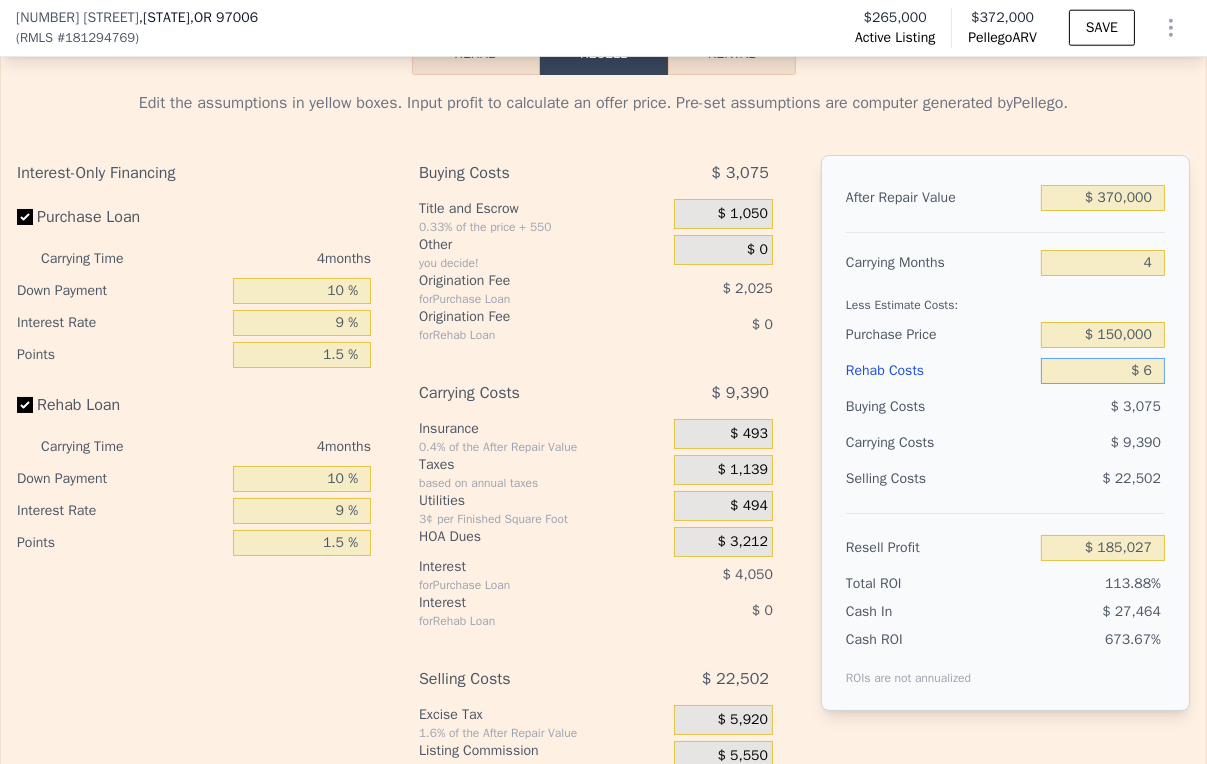 type on "$ 60" 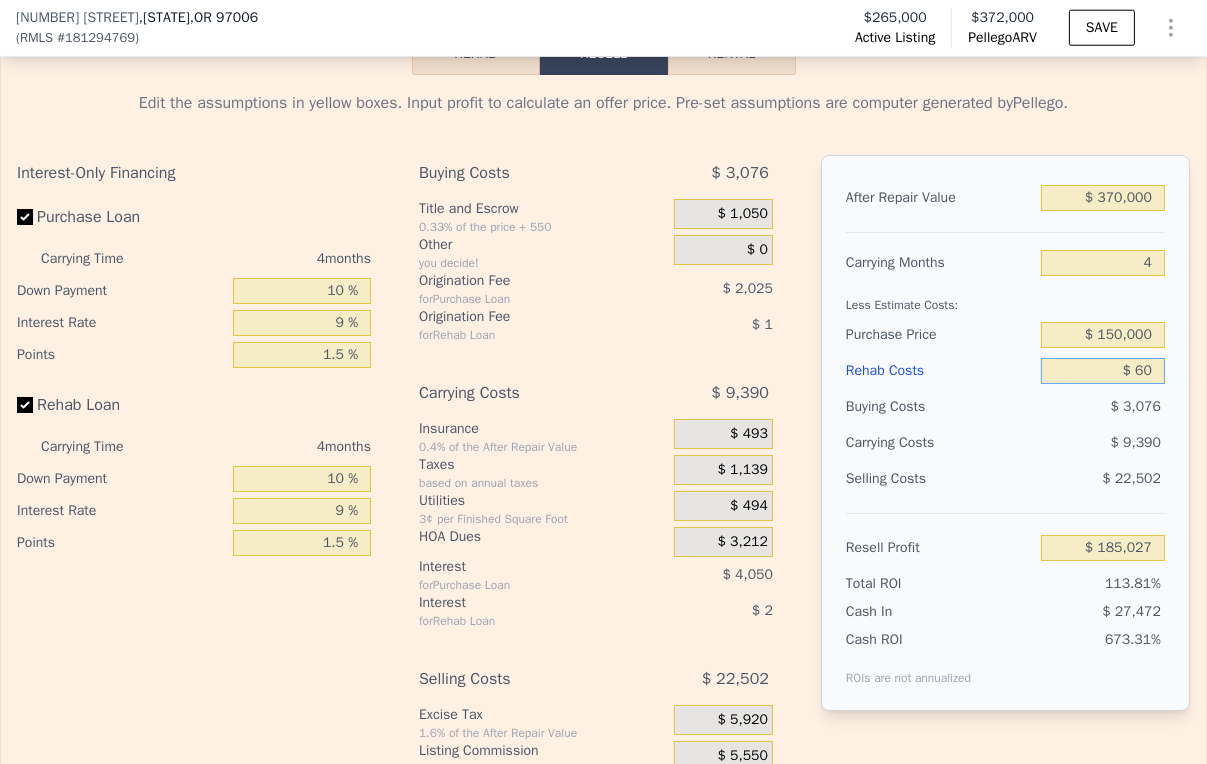 type on "$ 184,972" 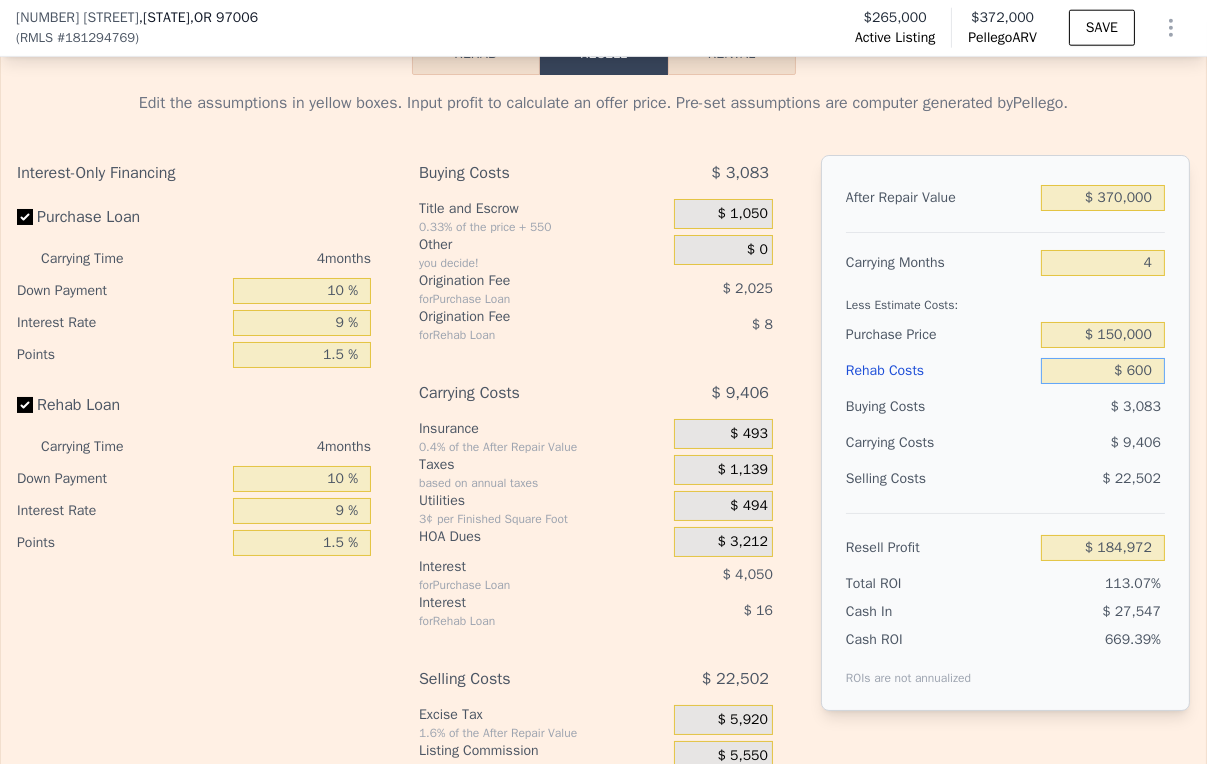type on "$ 6,000" 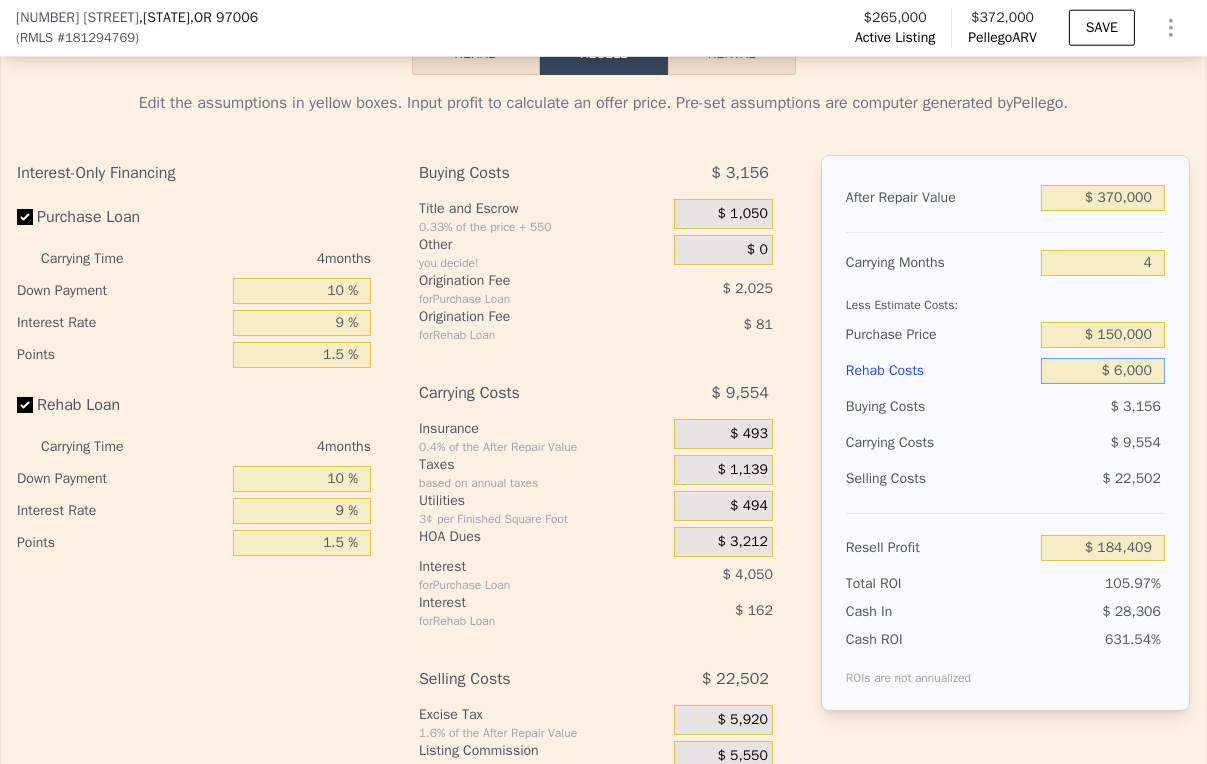 type on "$ 178,788" 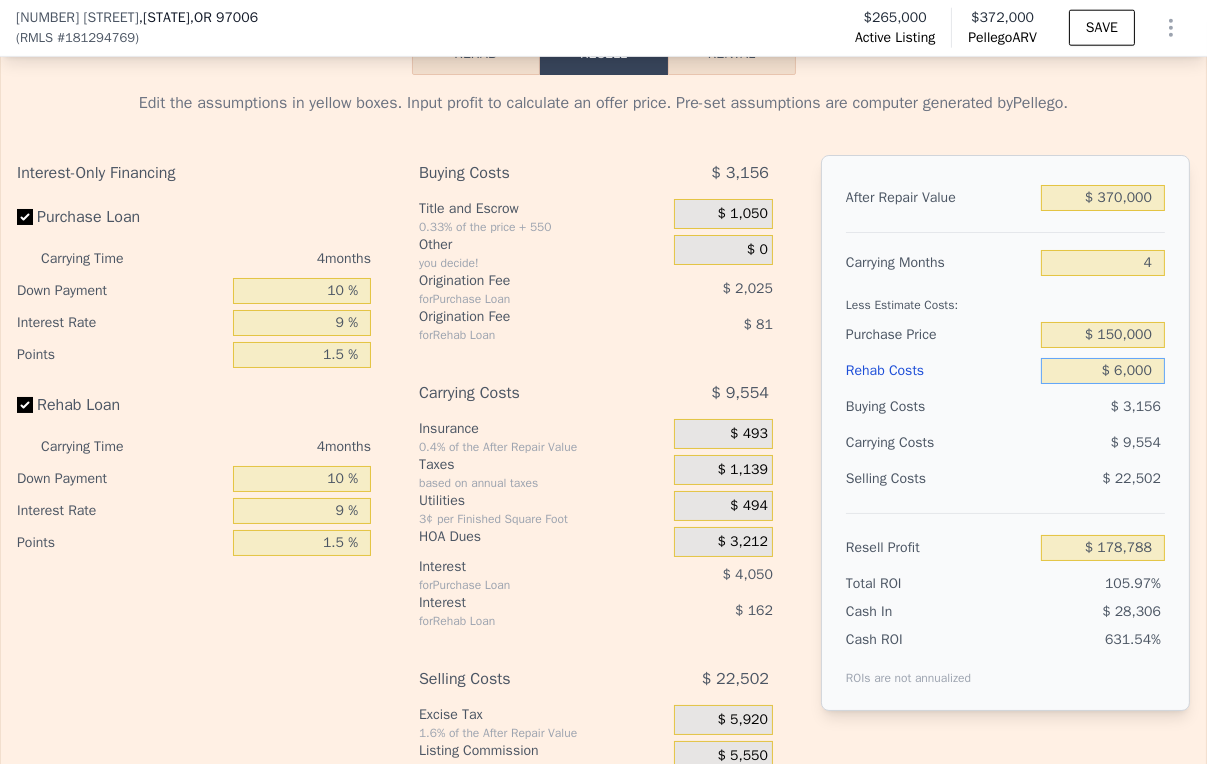 type on "$ 60,000" 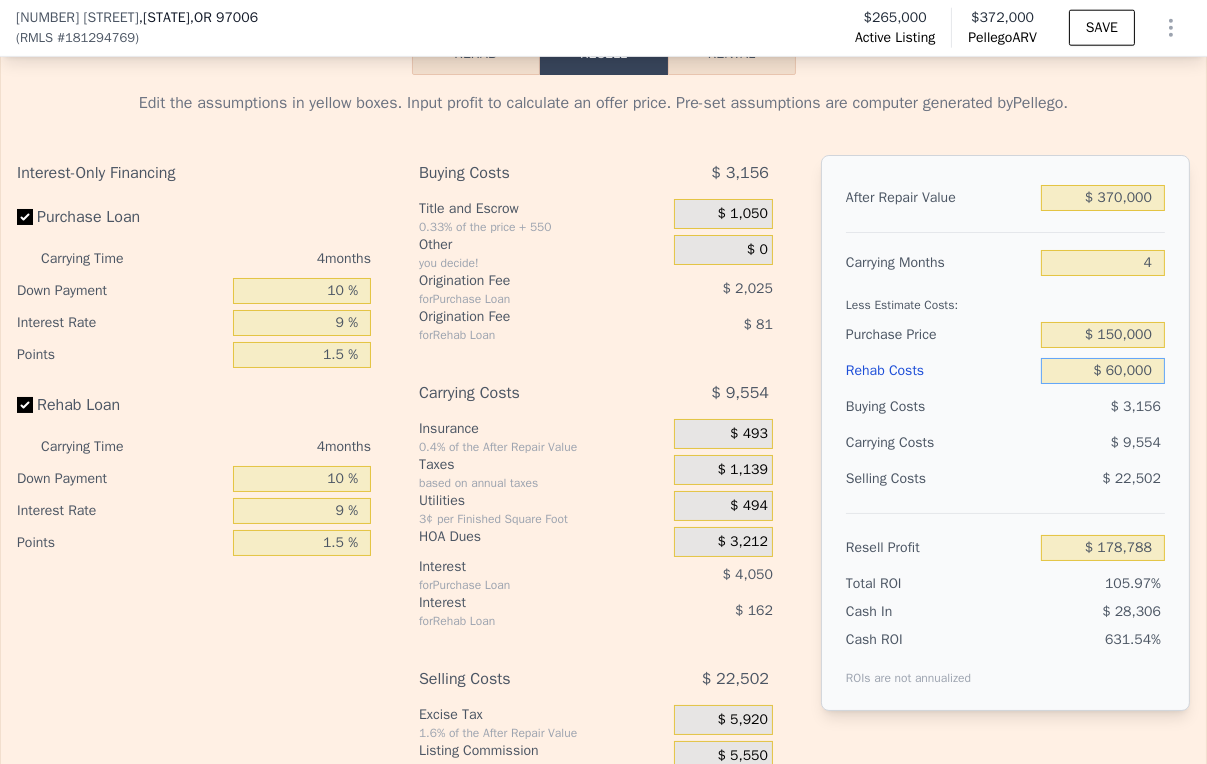 type on "$ 122,603" 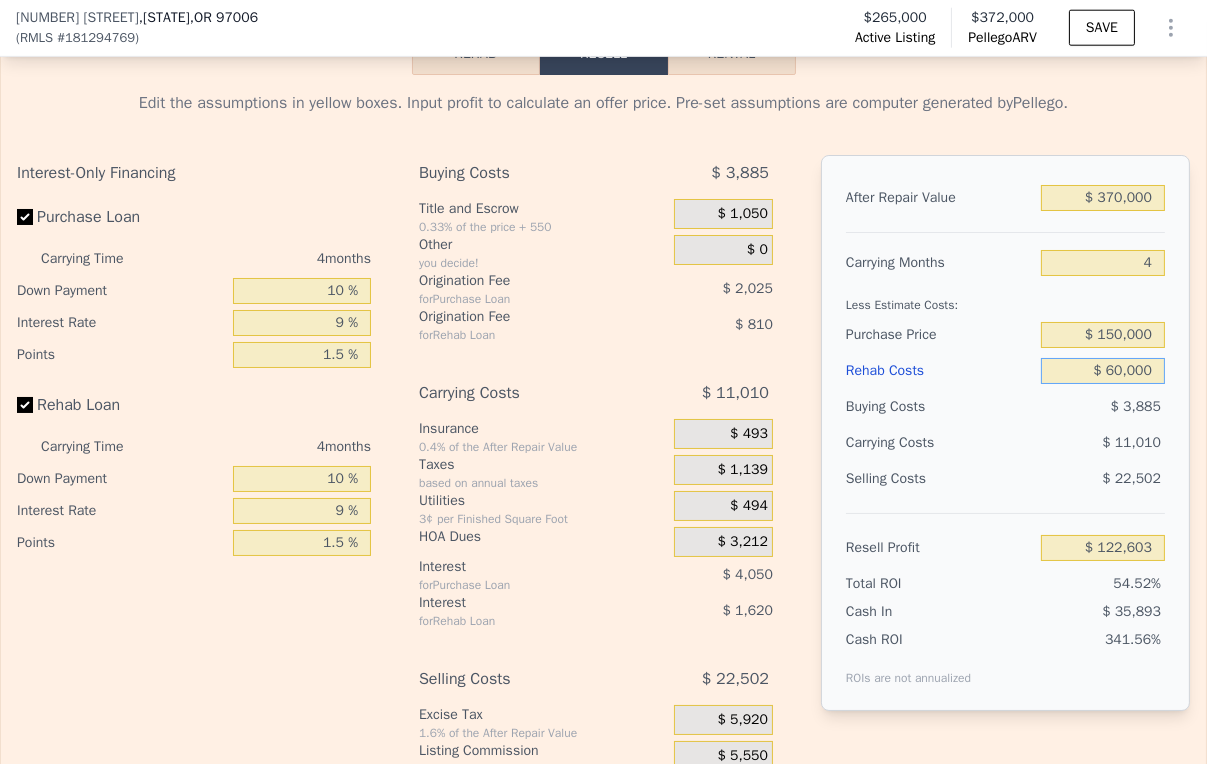 type on "$ 60,000" 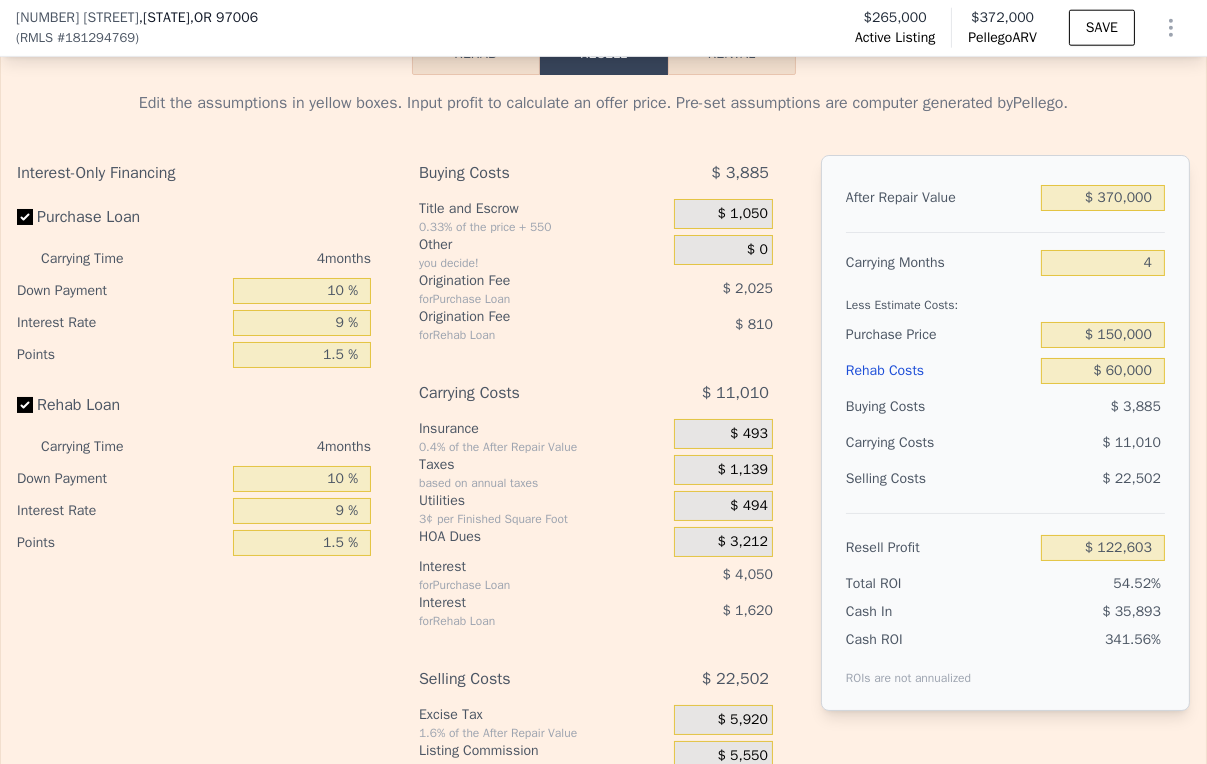 click on "$ 11,010" at bounding box center (1067, 443) 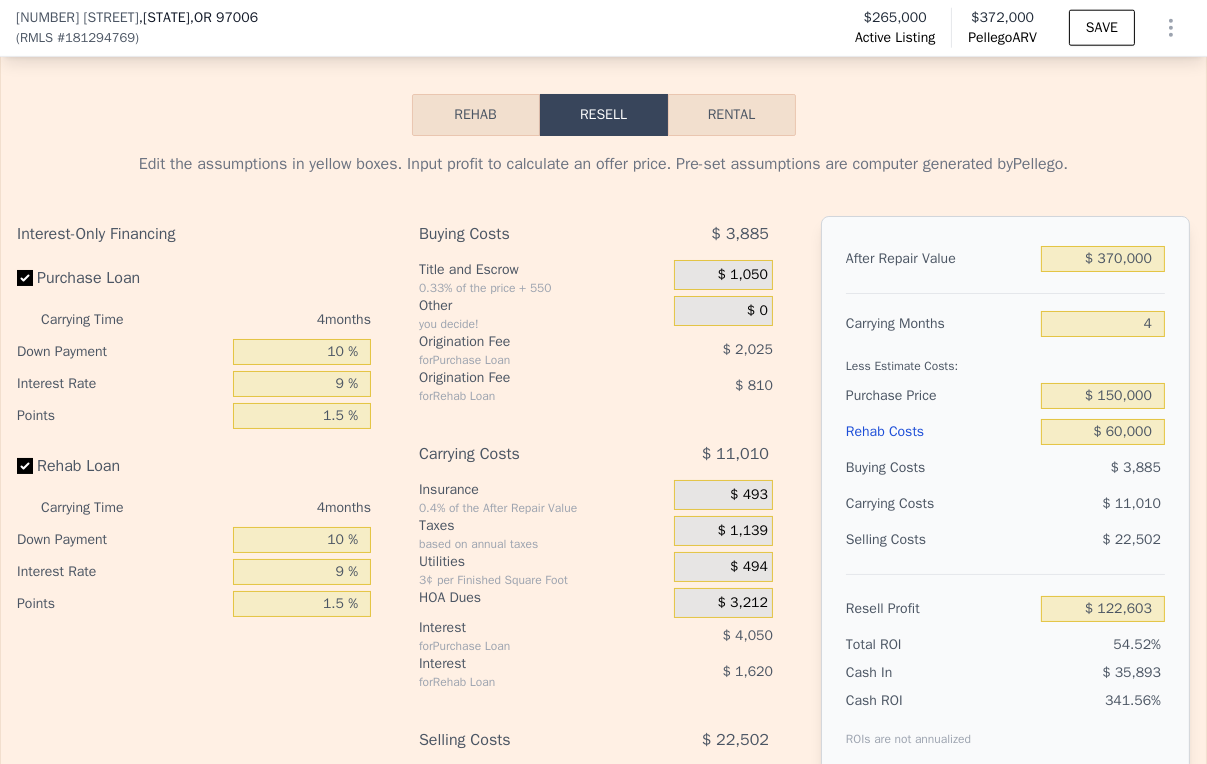 scroll, scrollTop: 3326, scrollLeft: 0, axis: vertical 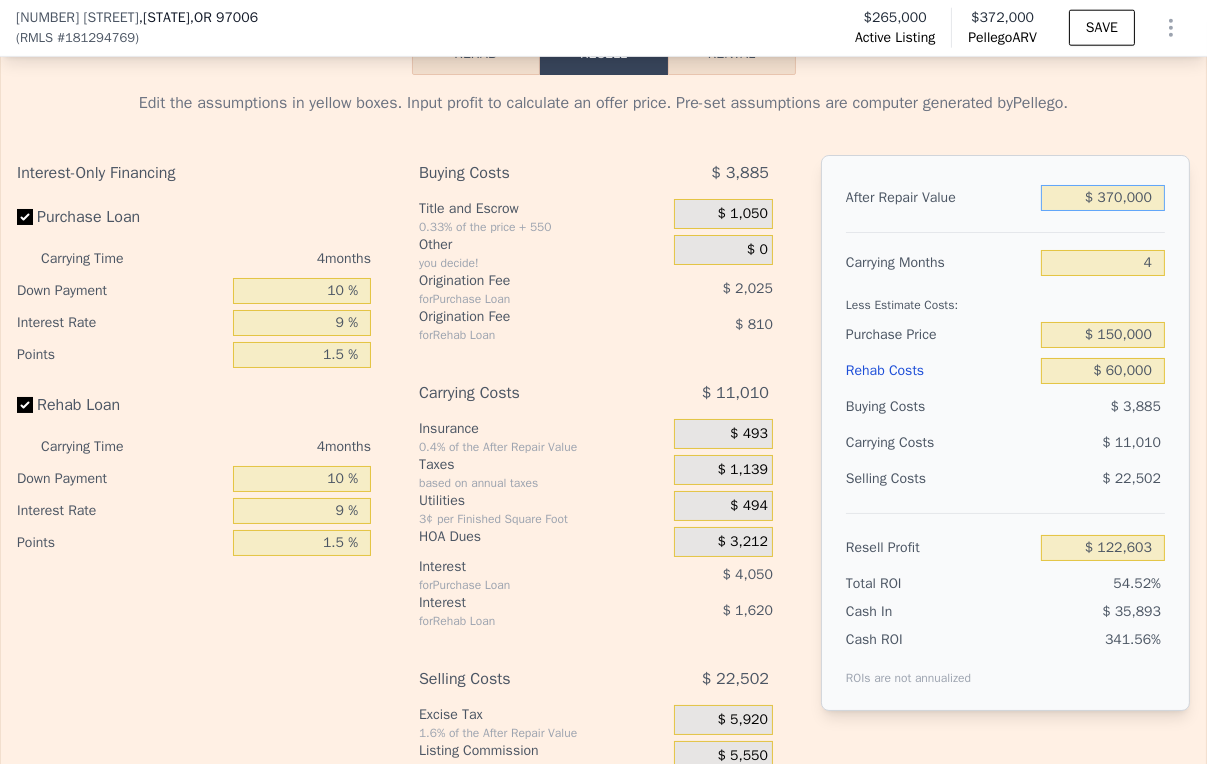 click on "$ 370,000" at bounding box center [1103, 198] 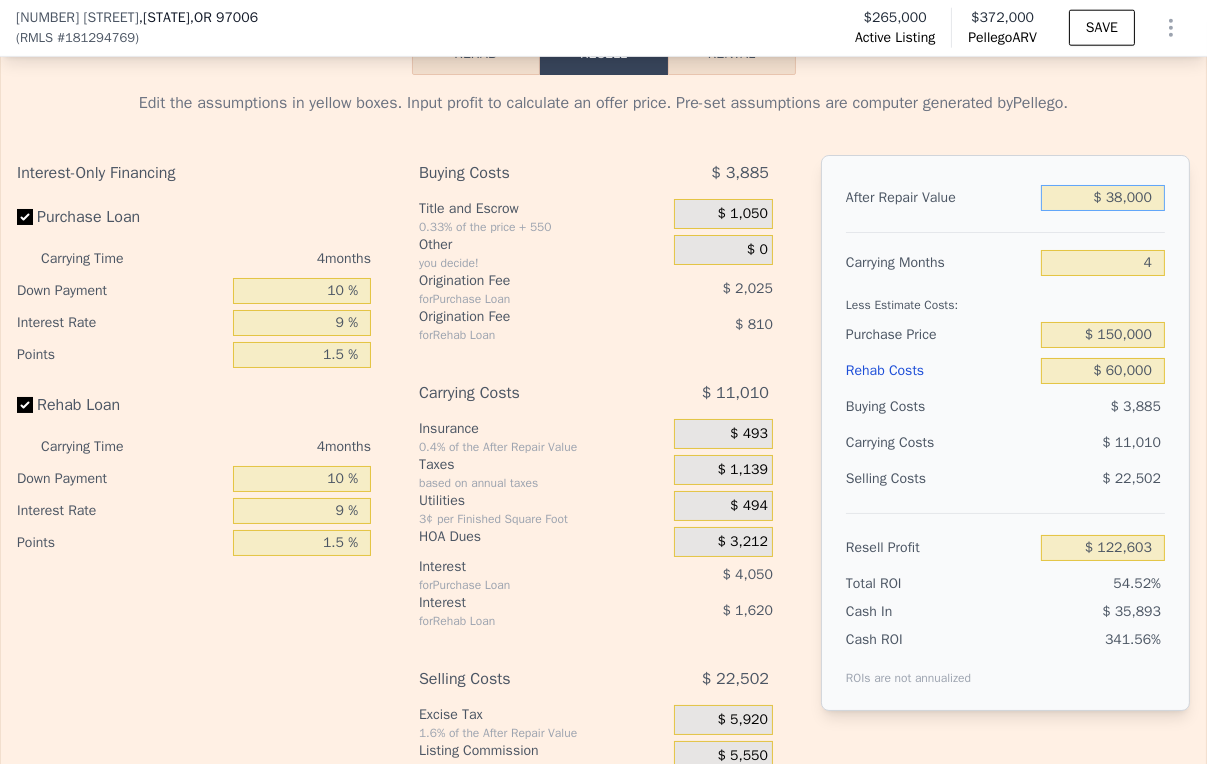 type on "-$ 189,258" 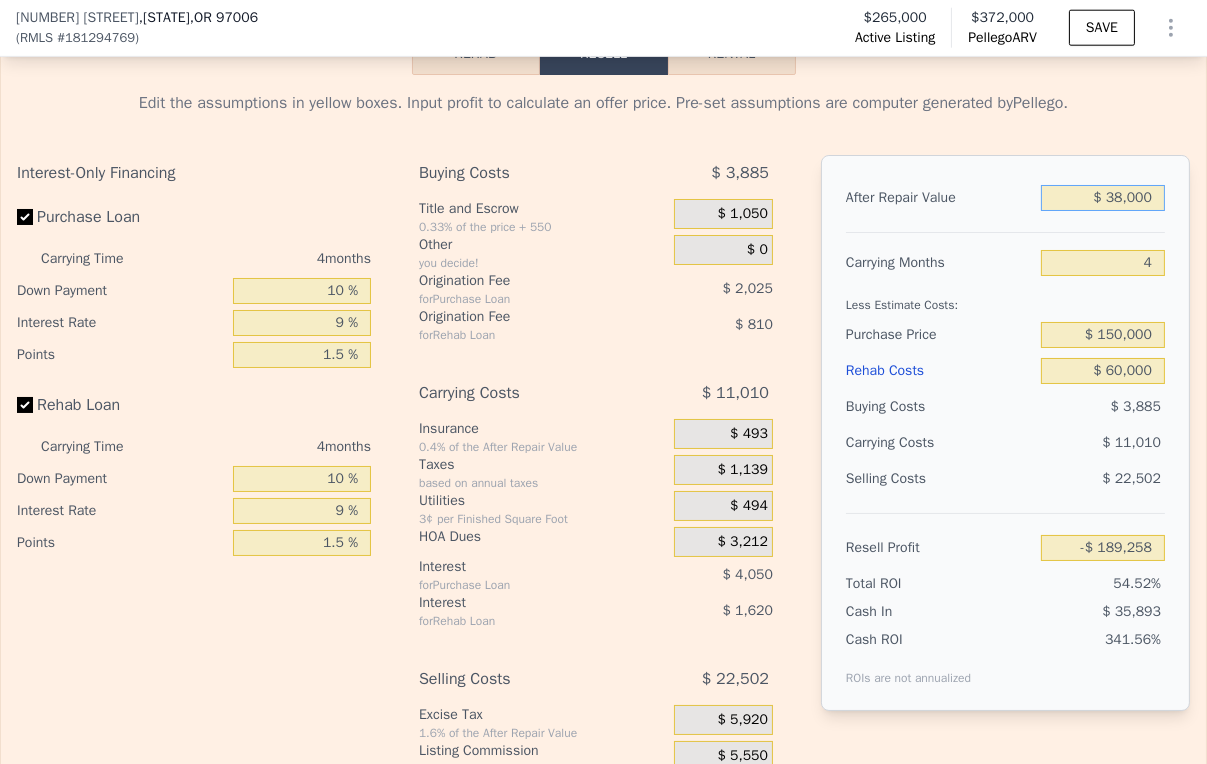 type on "$ 385,000" 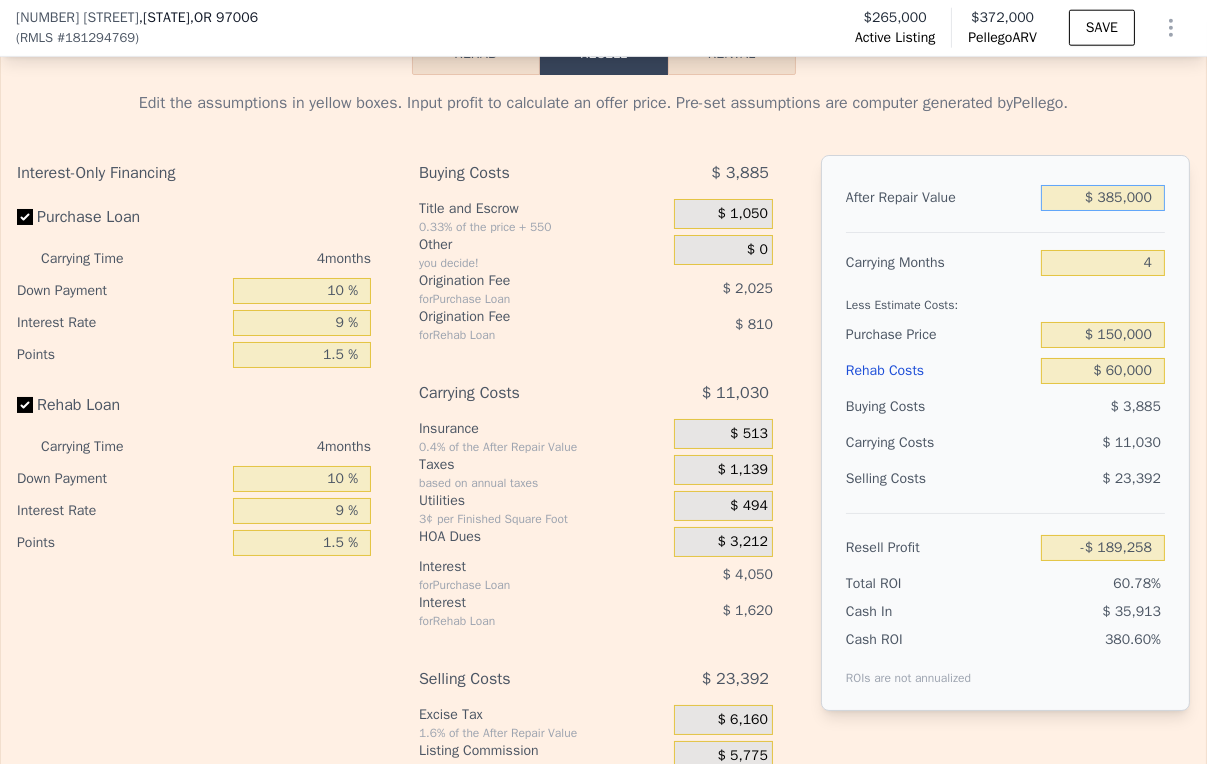 type on "$ 136,693" 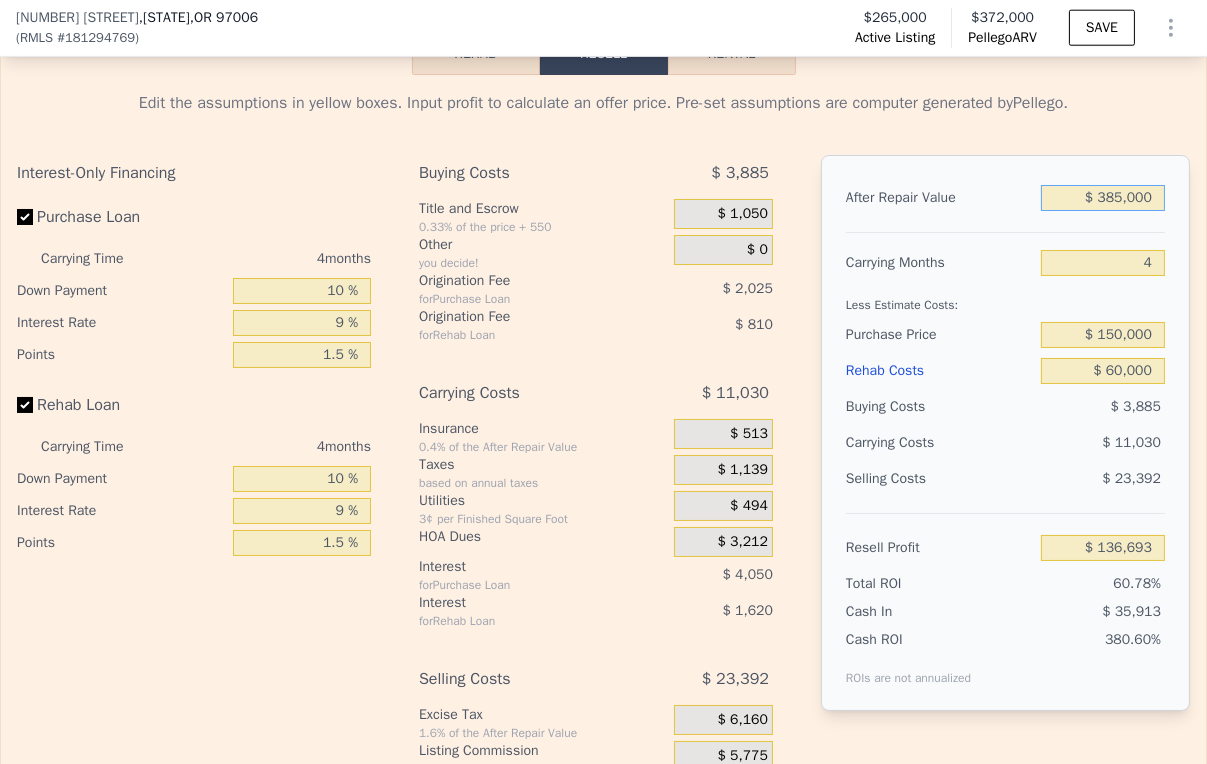 type on "$ 385,000" 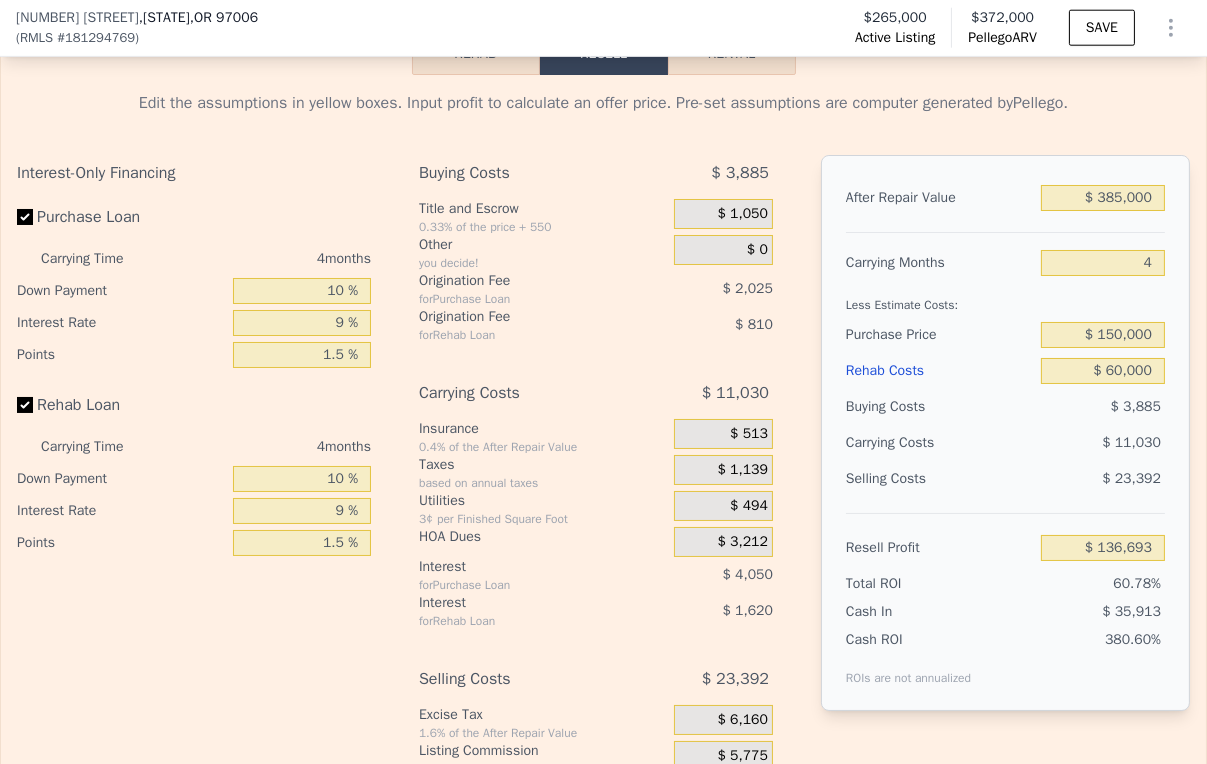 click on "Buying Costs $ 3,885" at bounding box center (1005, 407) 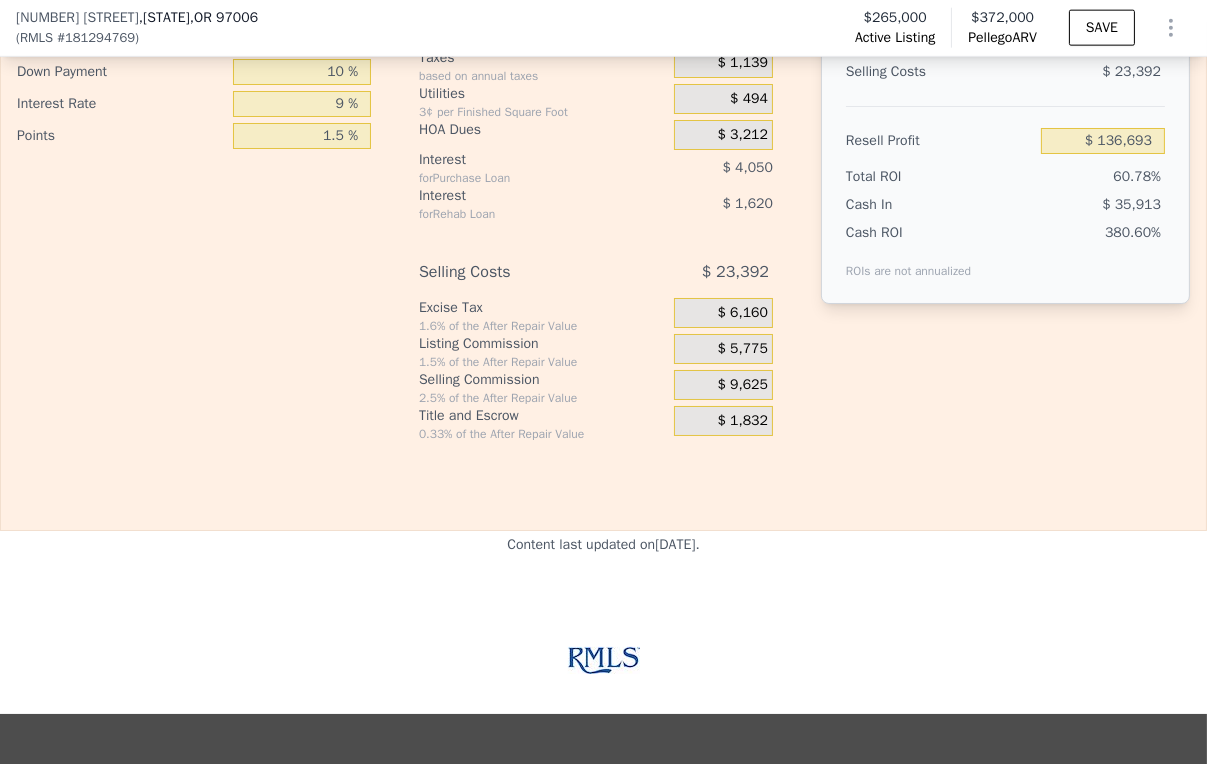 scroll, scrollTop: 3770, scrollLeft: 0, axis: vertical 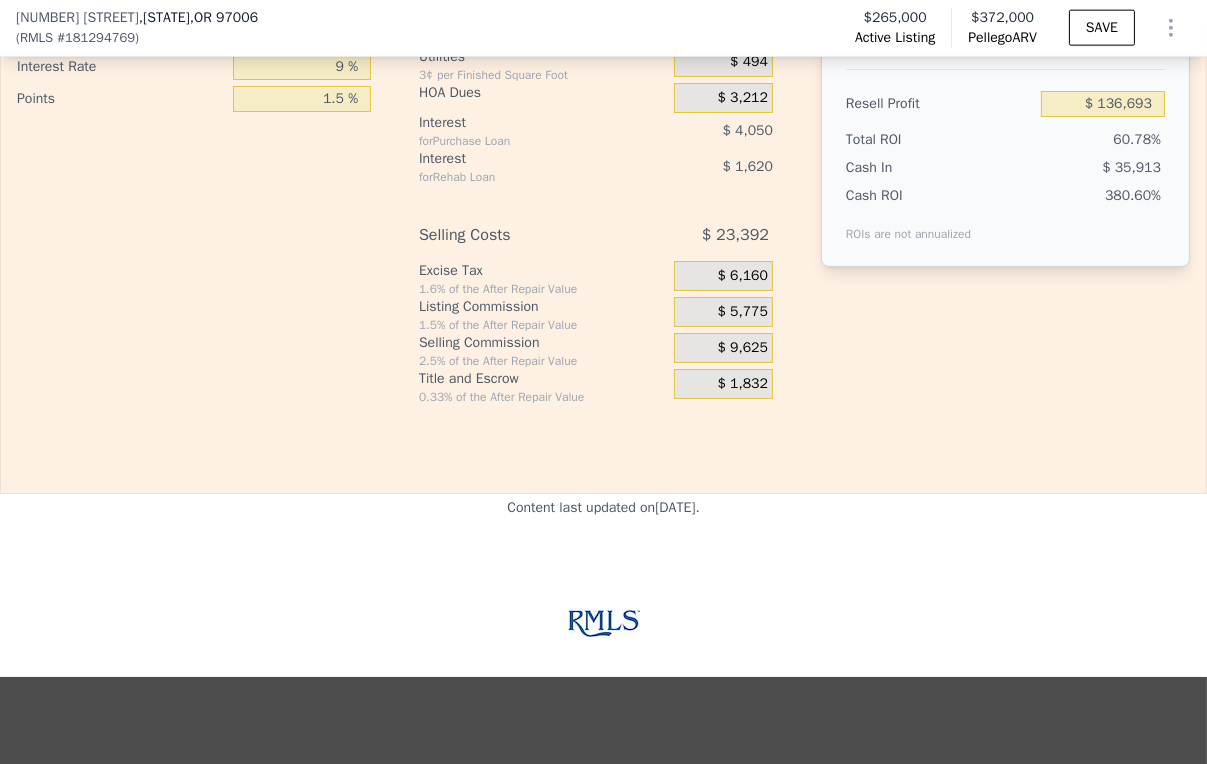 click on "$ 5,775" at bounding box center (743, 312) 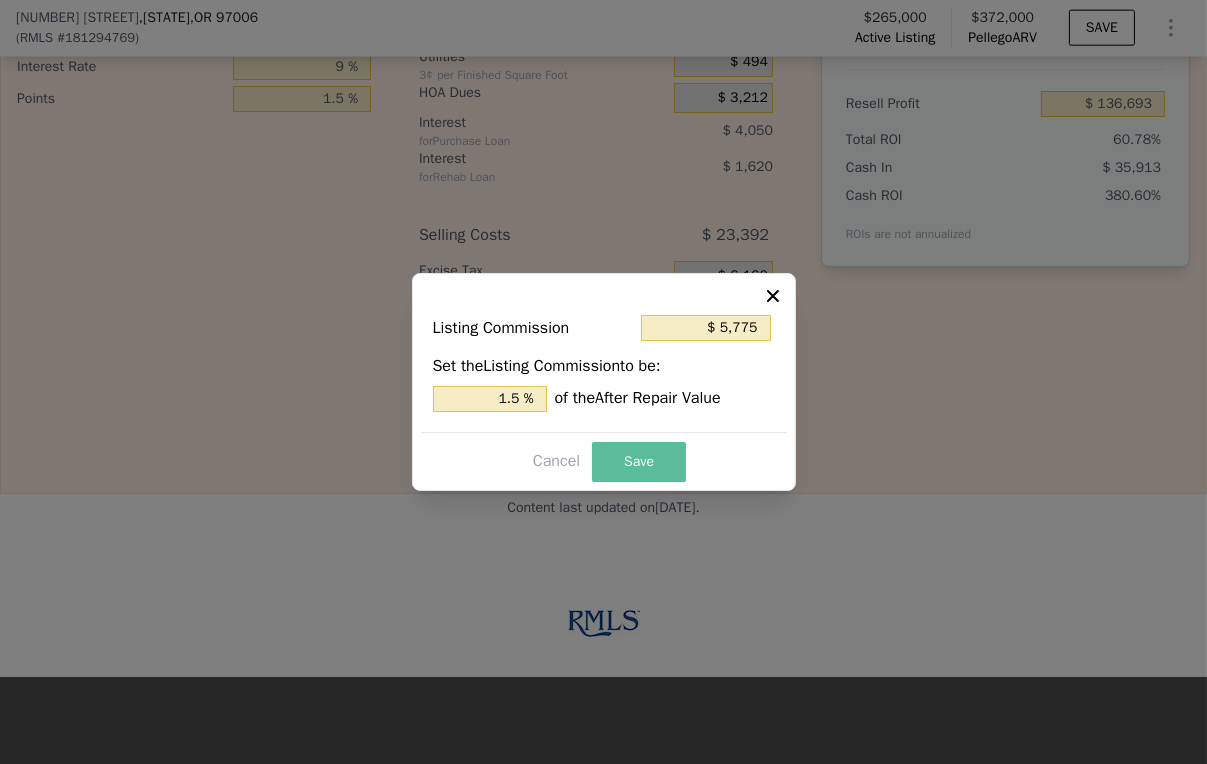 click on "Save" at bounding box center (639, 462) 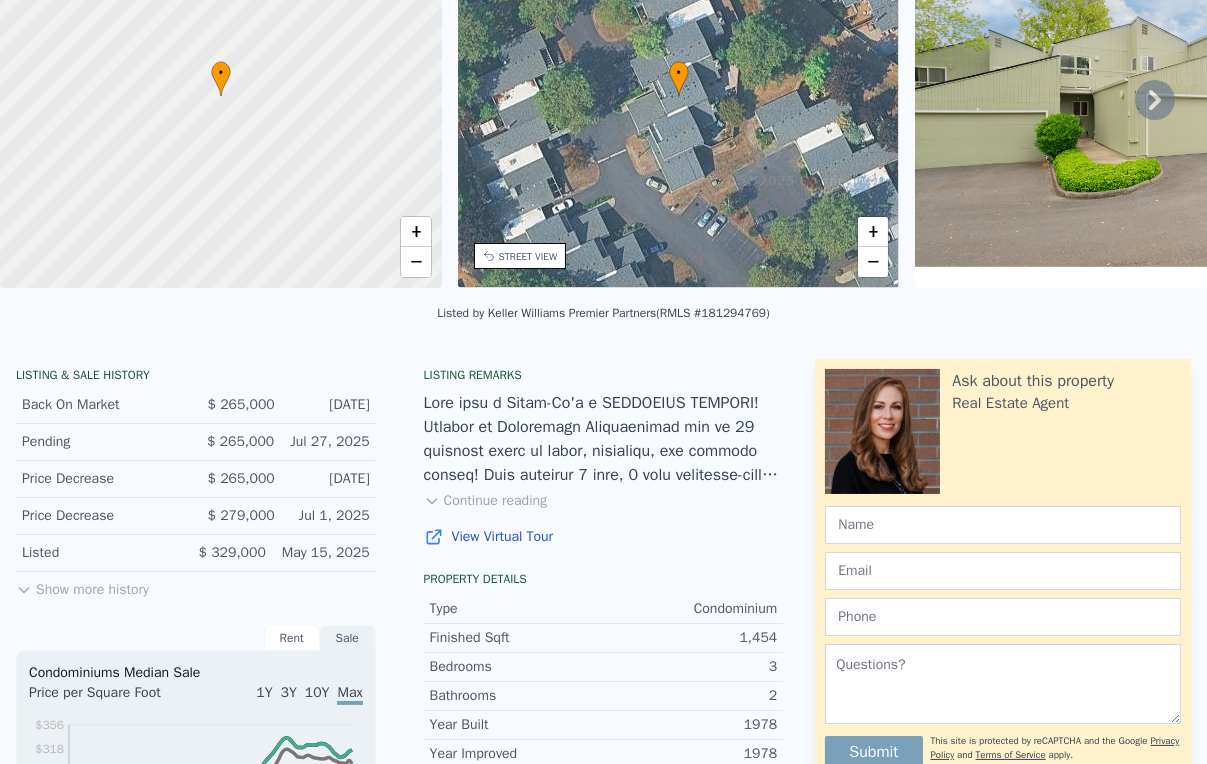 scroll, scrollTop: 0, scrollLeft: 0, axis: both 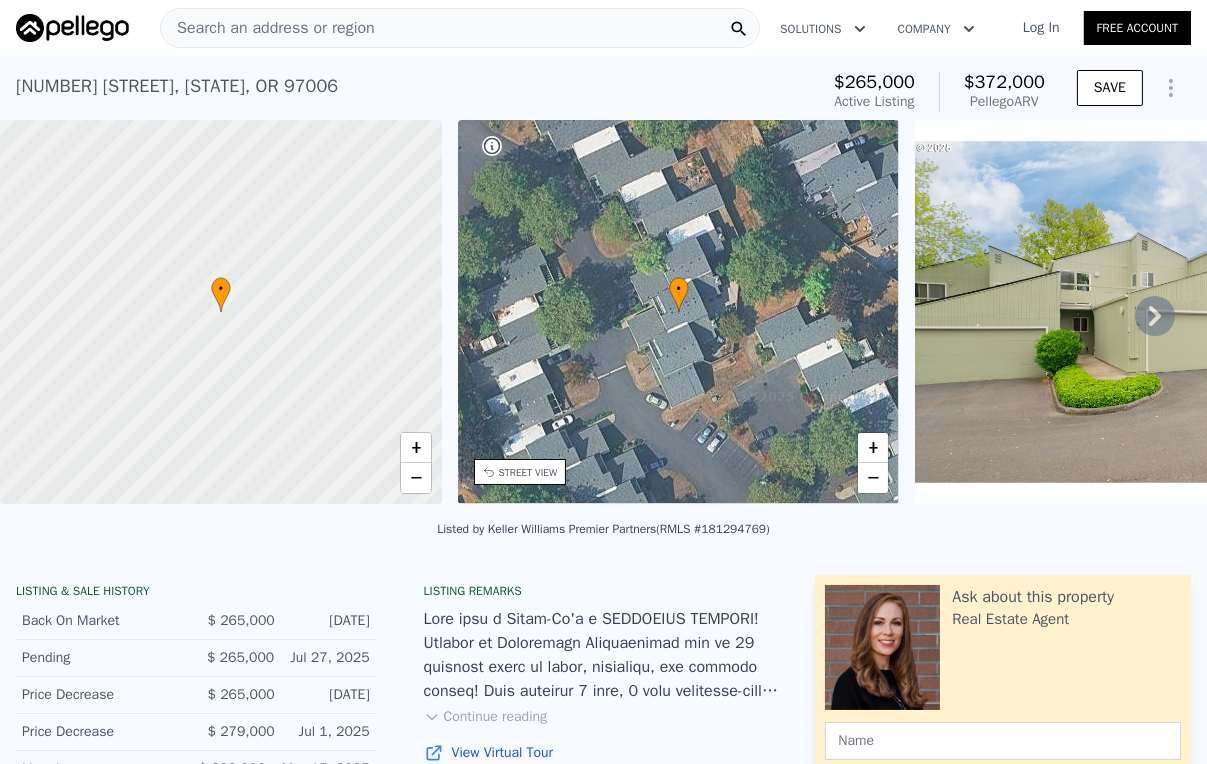 click on "Search an address or region" at bounding box center [460, 28] 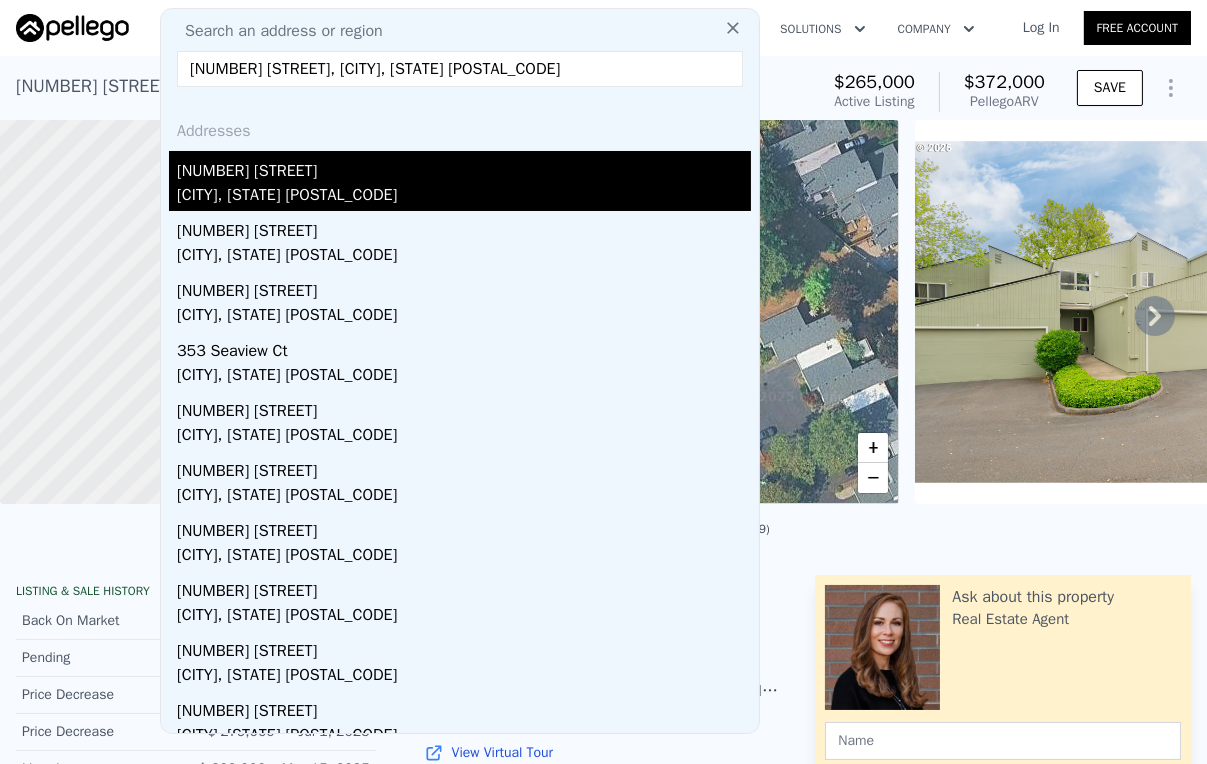 type on "[NUMBER] [STREET], [CITY], [STATE] [POSTAL_CODE]" 